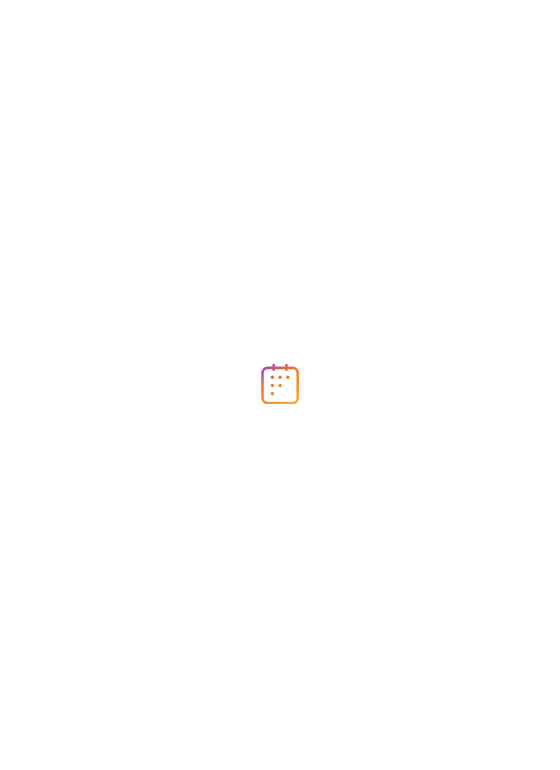 scroll, scrollTop: 0, scrollLeft: 0, axis: both 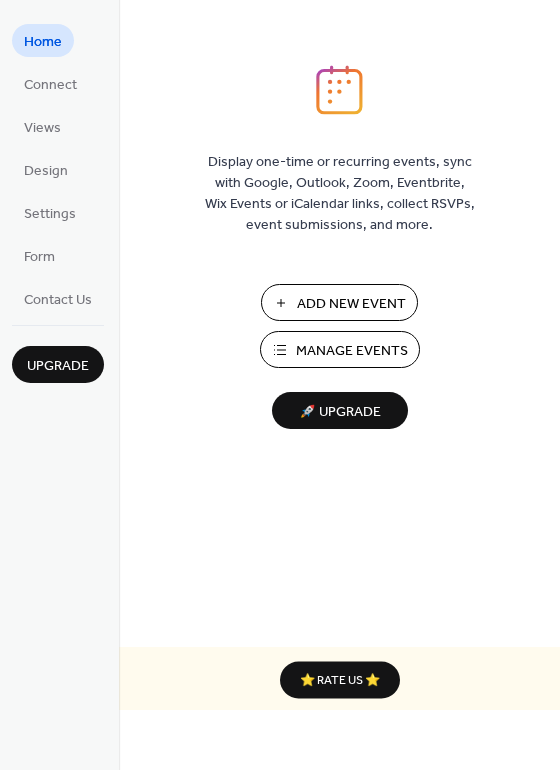 click on "Add New Event" at bounding box center [351, 304] 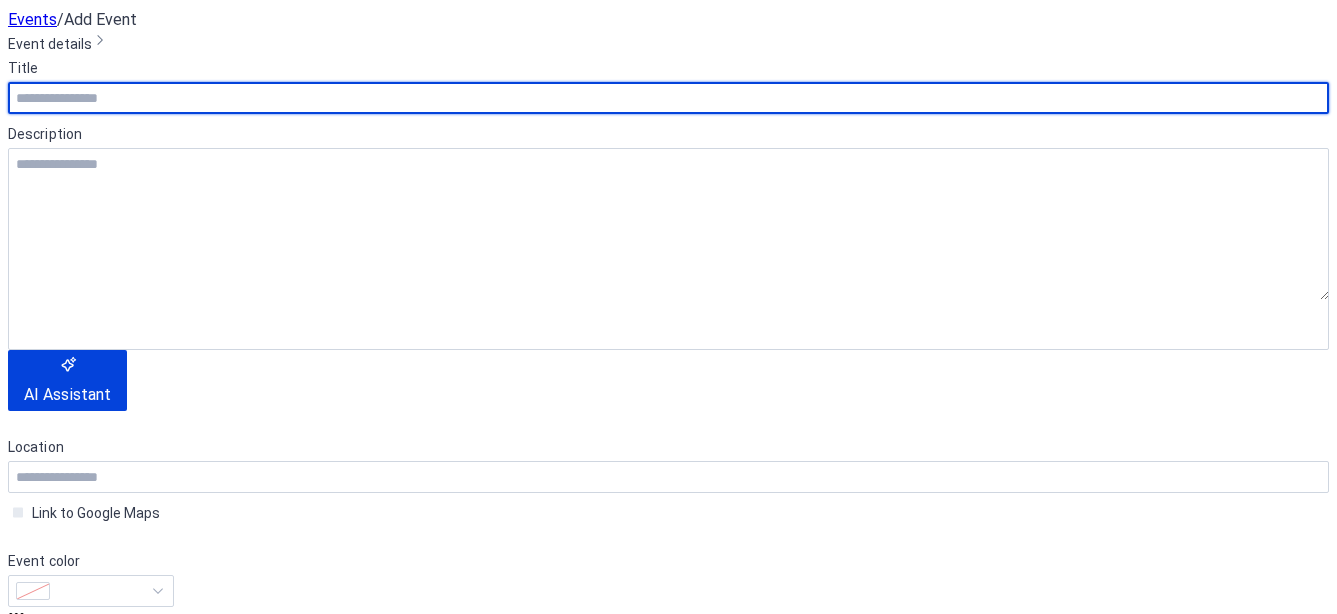 scroll, scrollTop: 0, scrollLeft: 0, axis: both 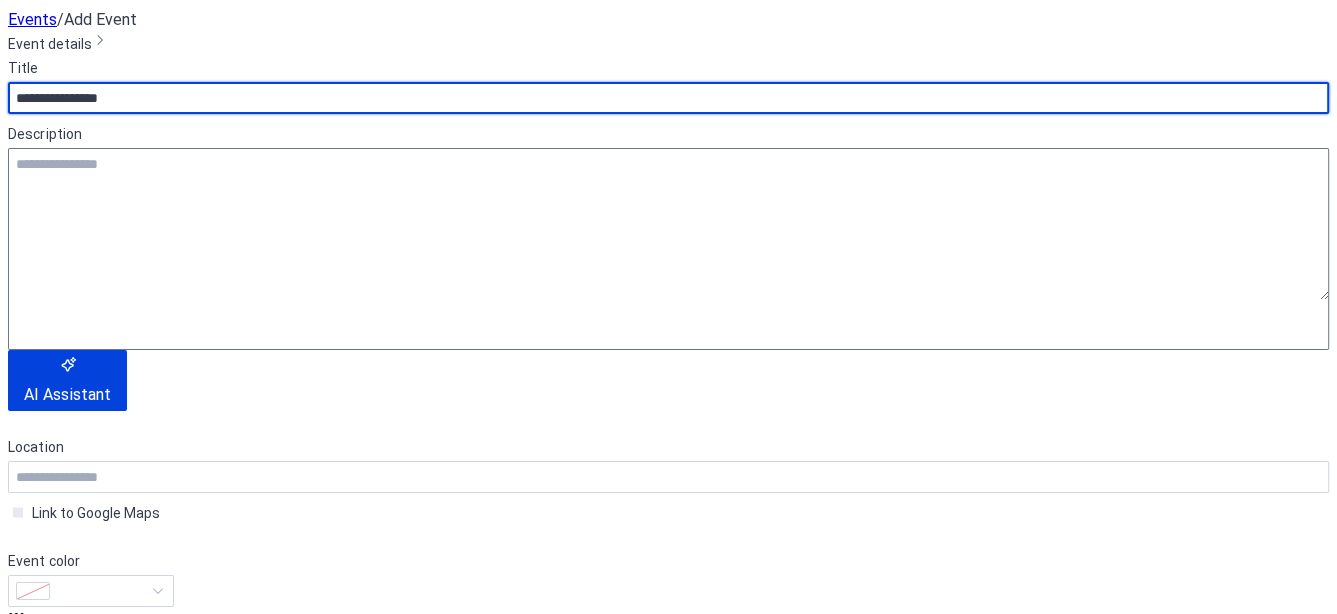 type on "**********" 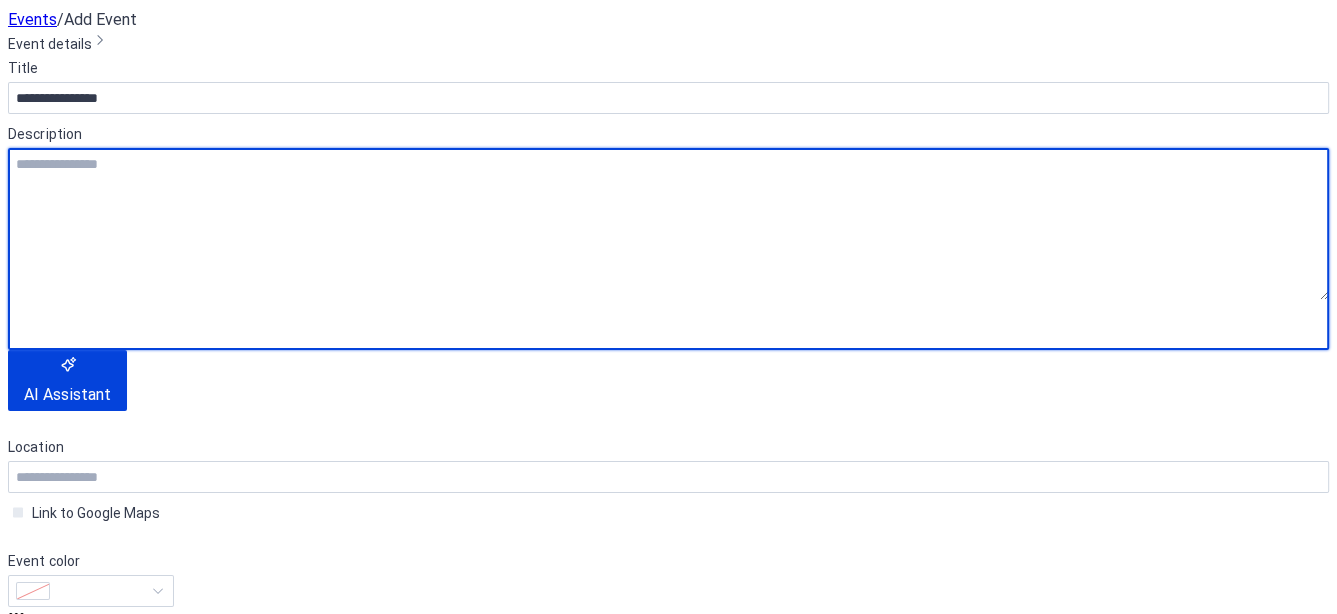 click at bounding box center [668, 224] 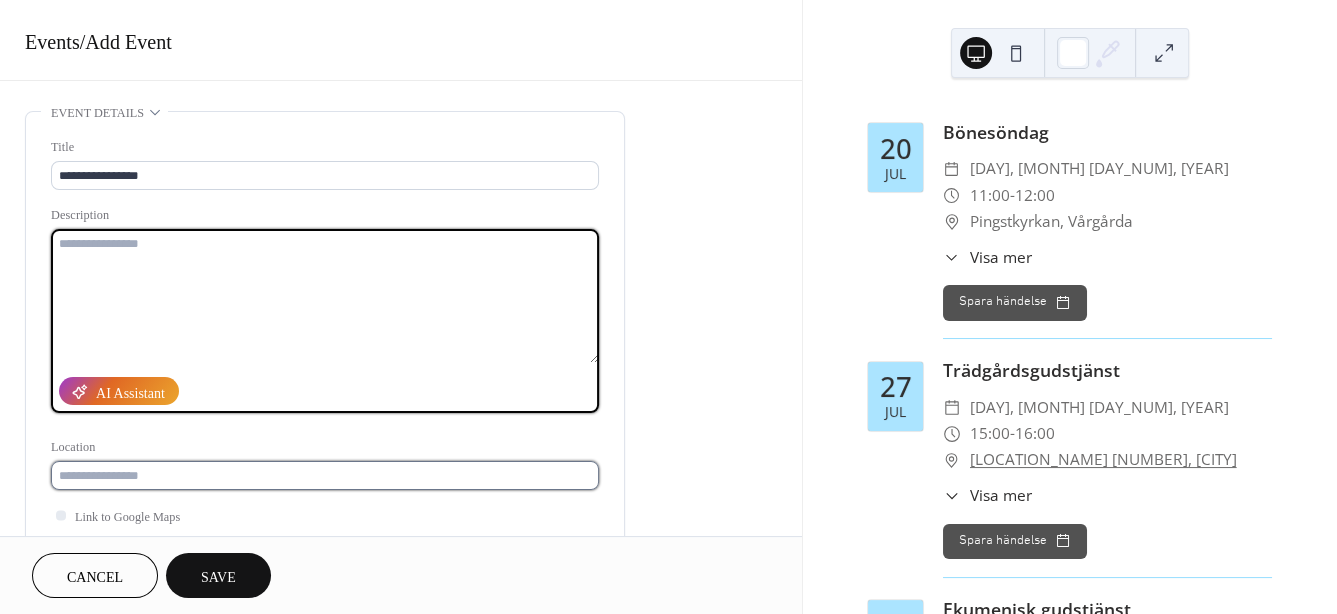 click at bounding box center [325, 475] 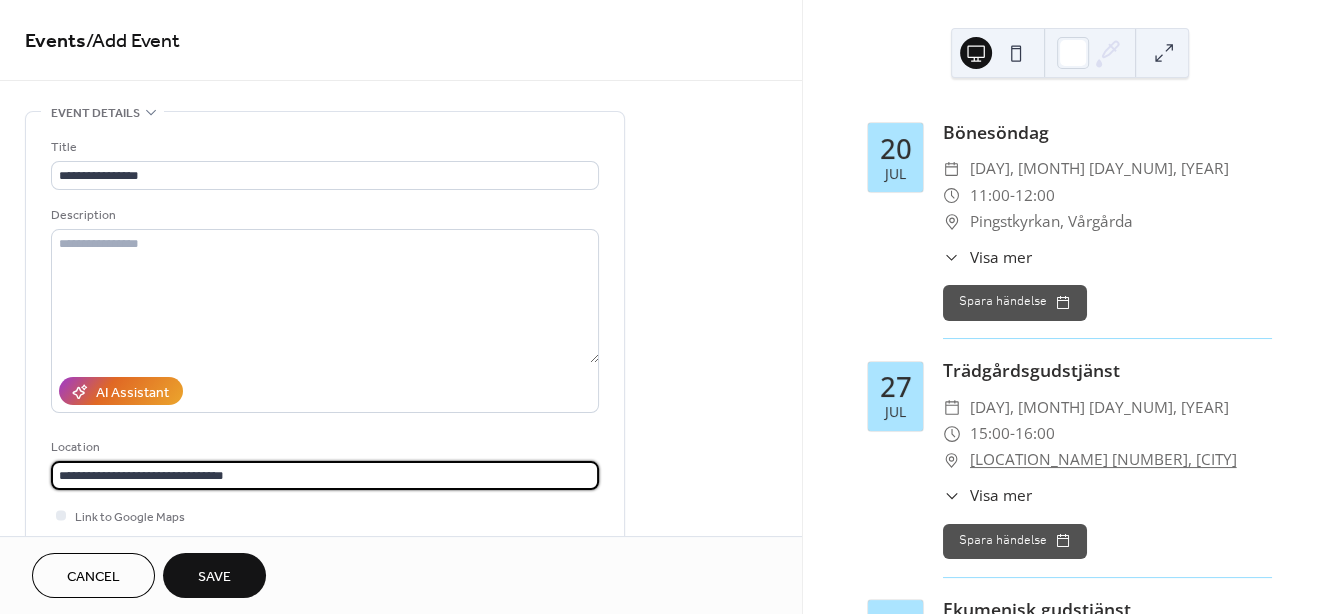 type on "**********" 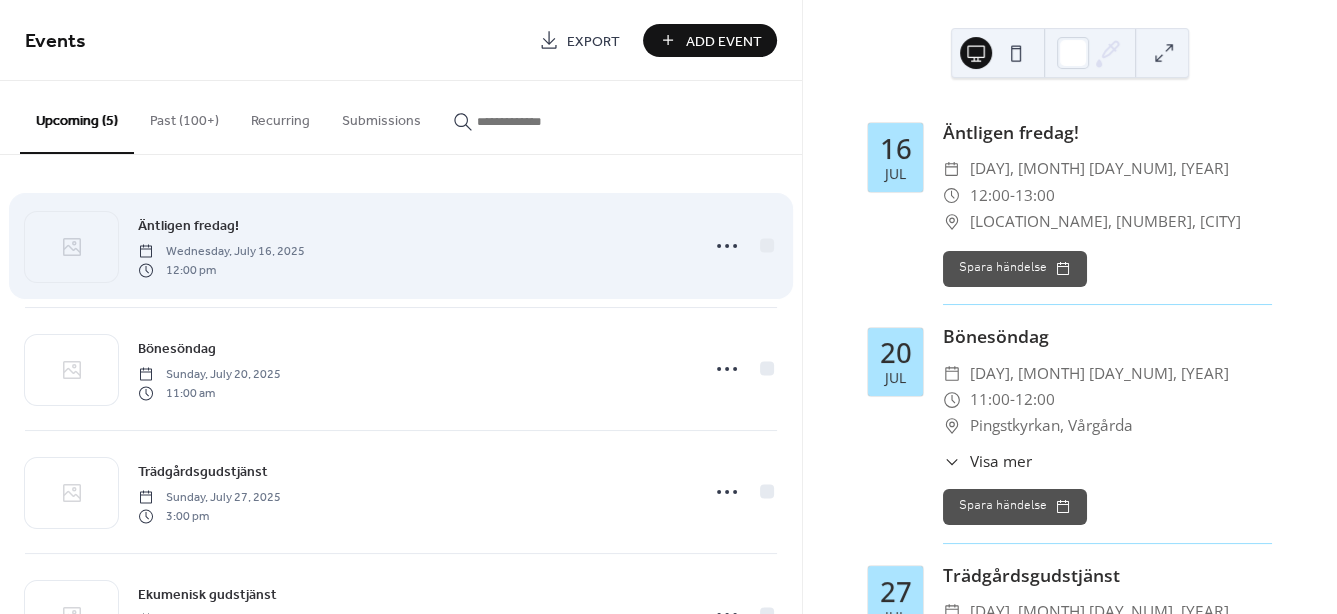 click on "Wednesday, July 16, 2025" at bounding box center [221, 252] 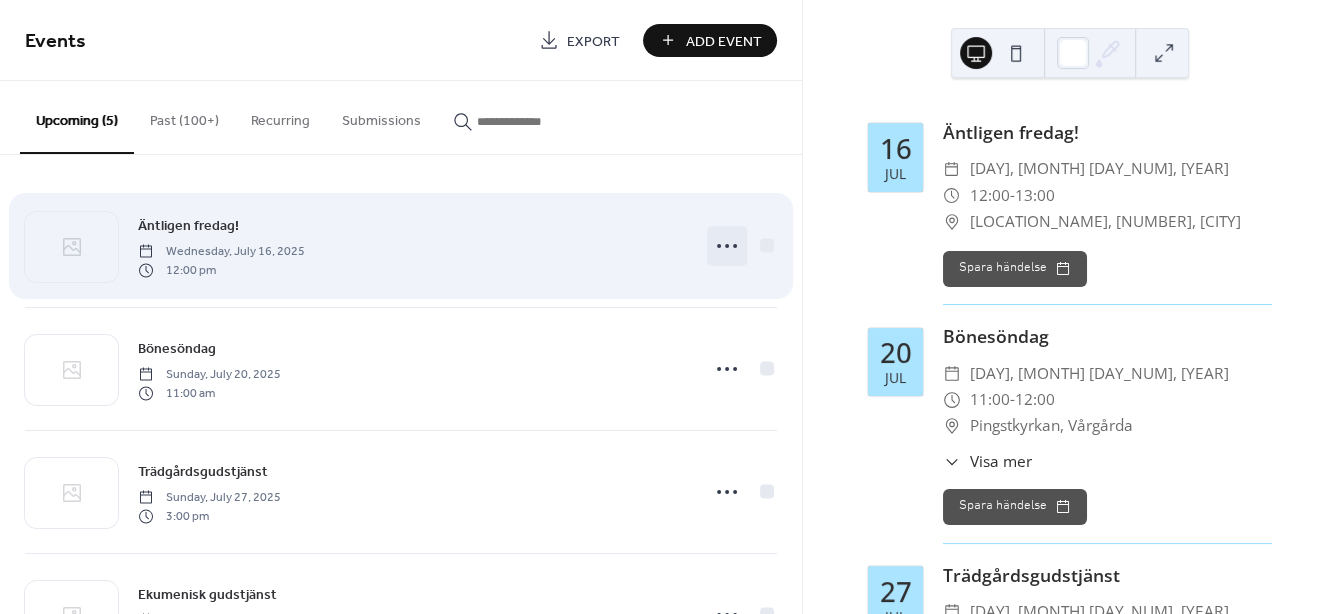 click 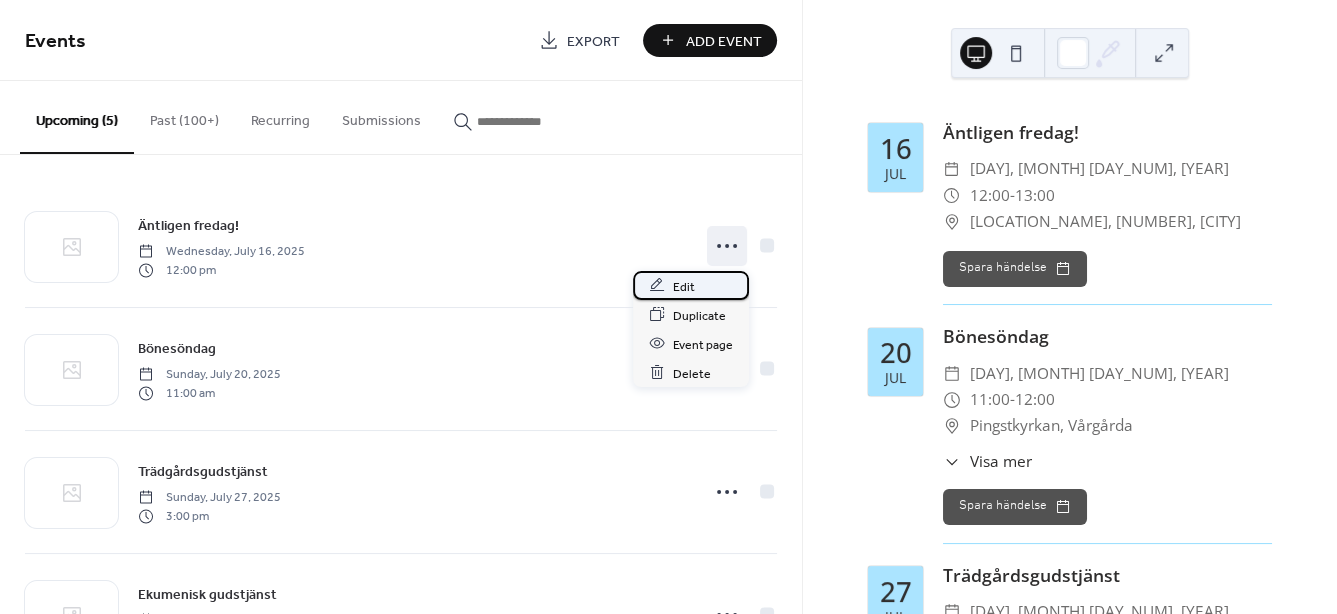 click on "Edit" at bounding box center (684, 286) 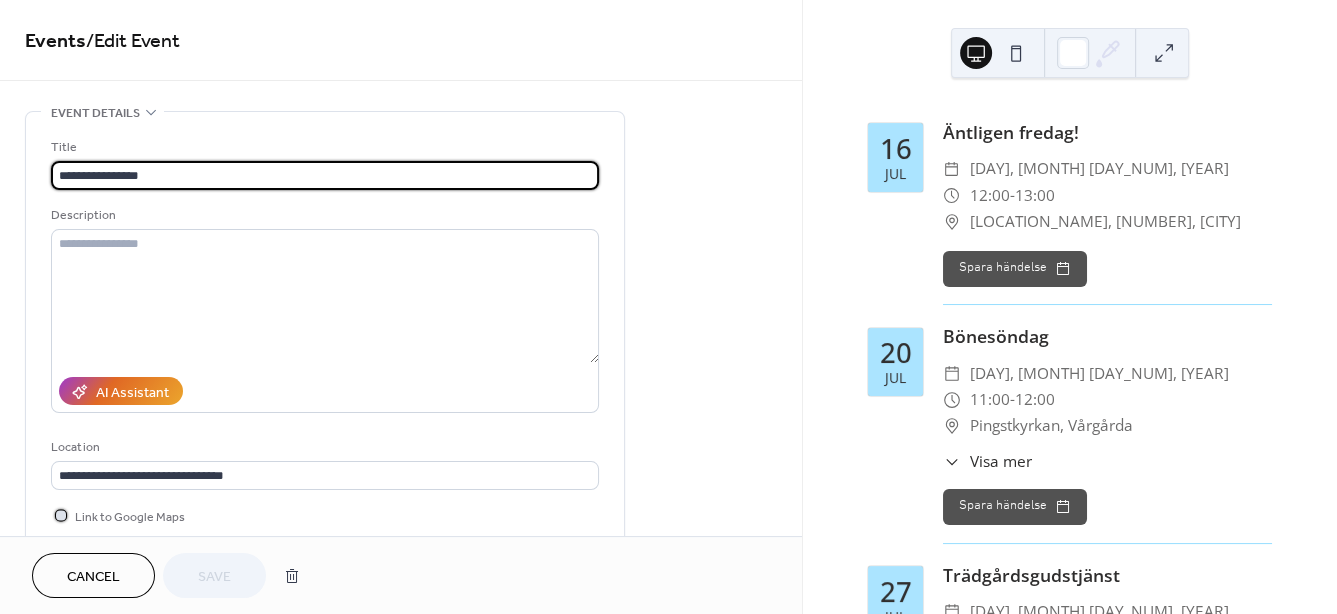 click at bounding box center (61, 515) 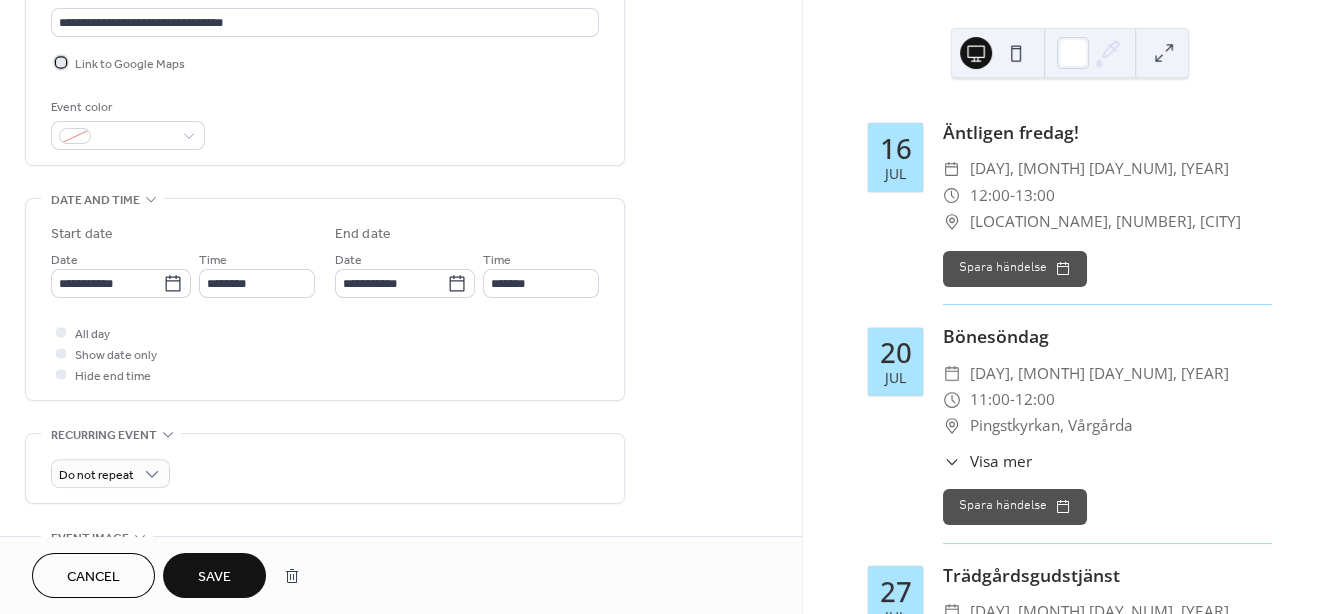 scroll, scrollTop: 515, scrollLeft: 0, axis: vertical 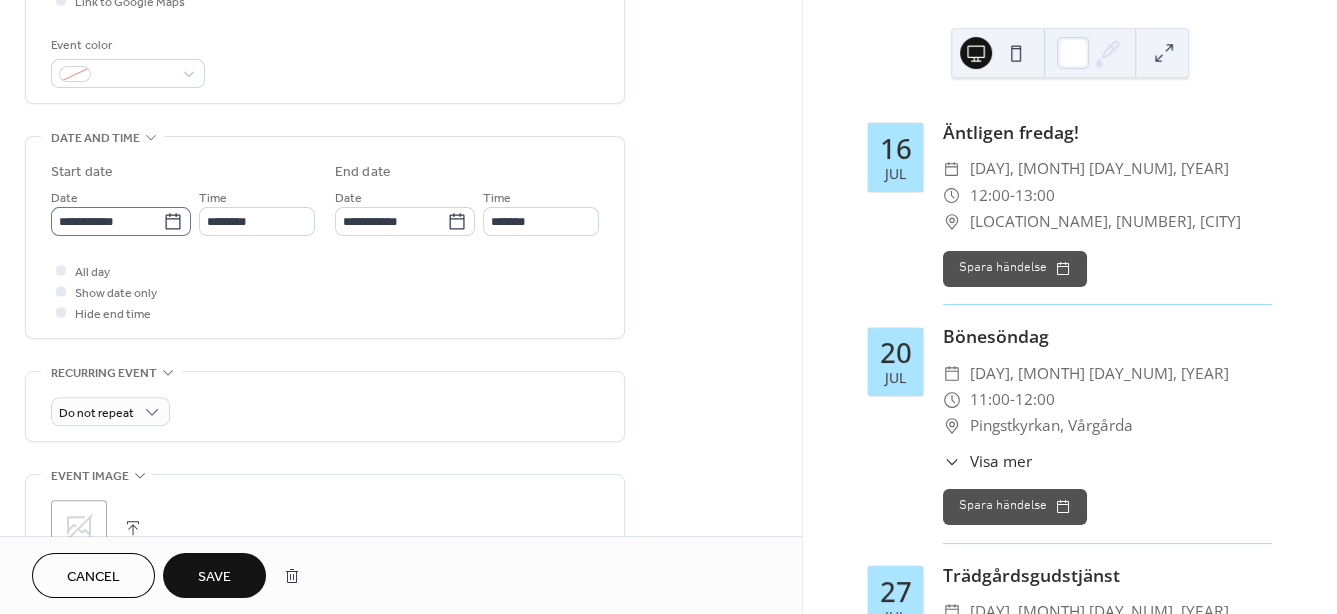click 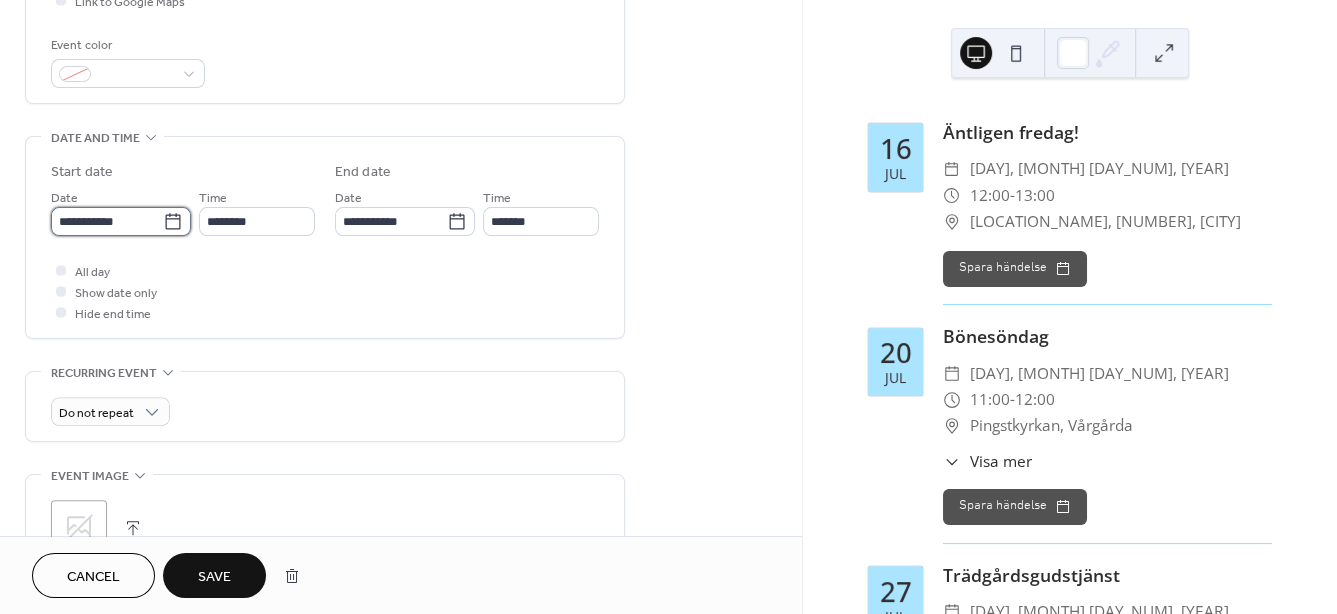 click on "**********" at bounding box center [107, 221] 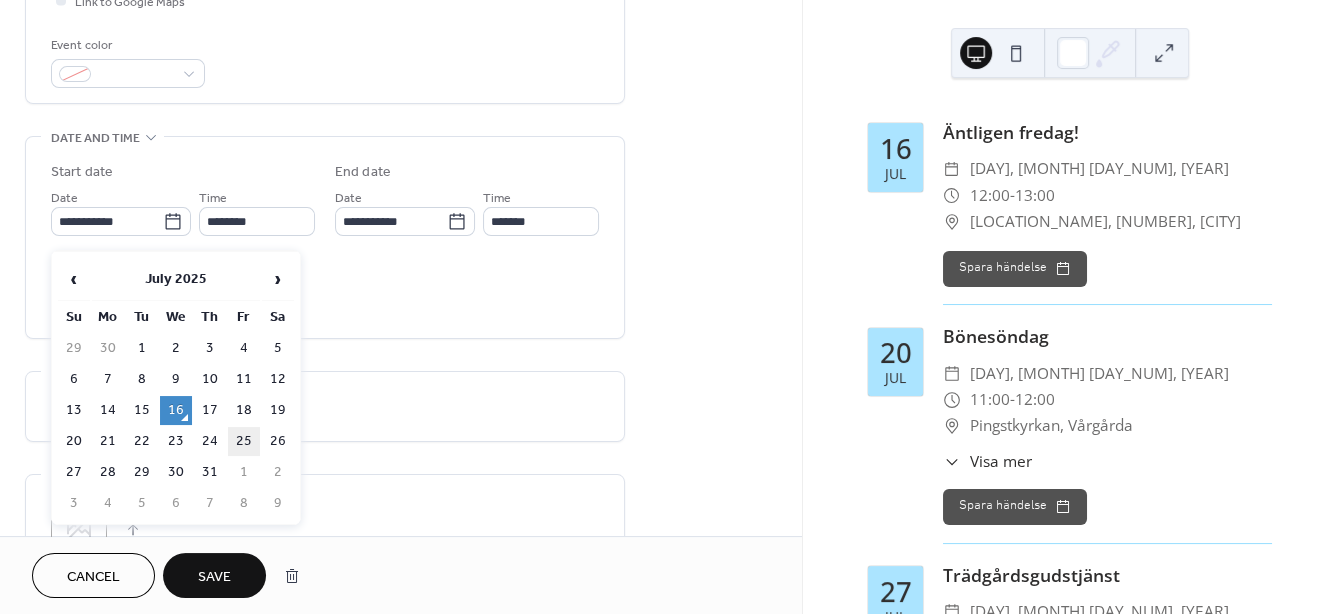 click on "25" at bounding box center [244, 441] 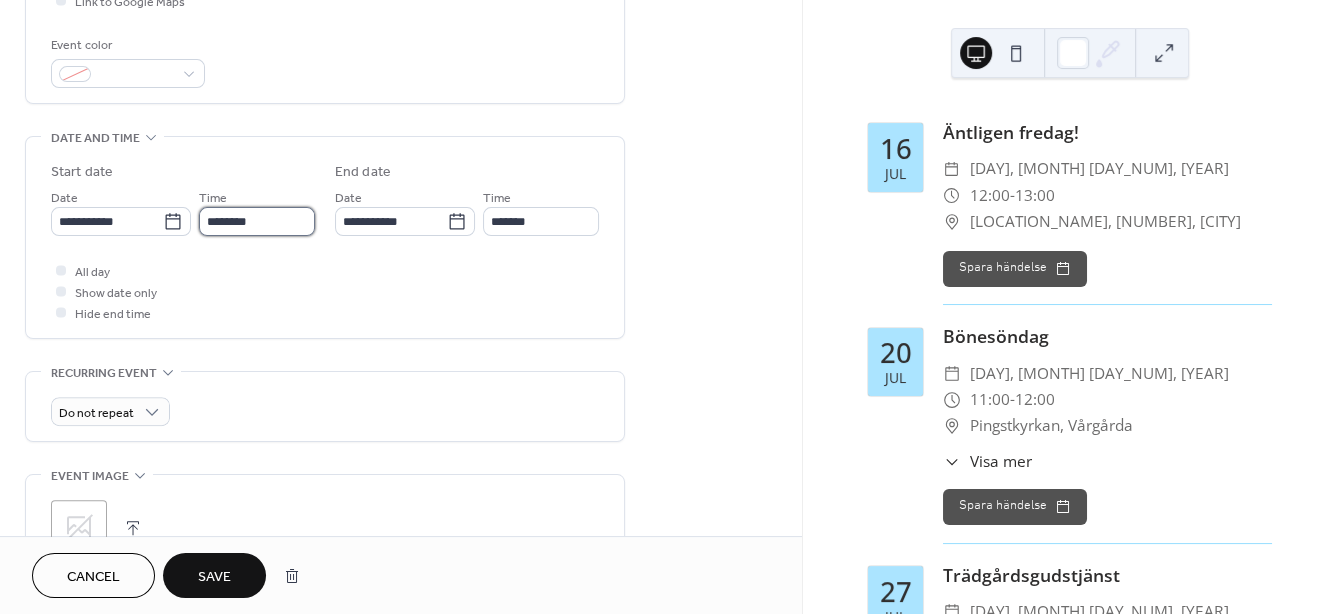 click on "********" at bounding box center [257, 221] 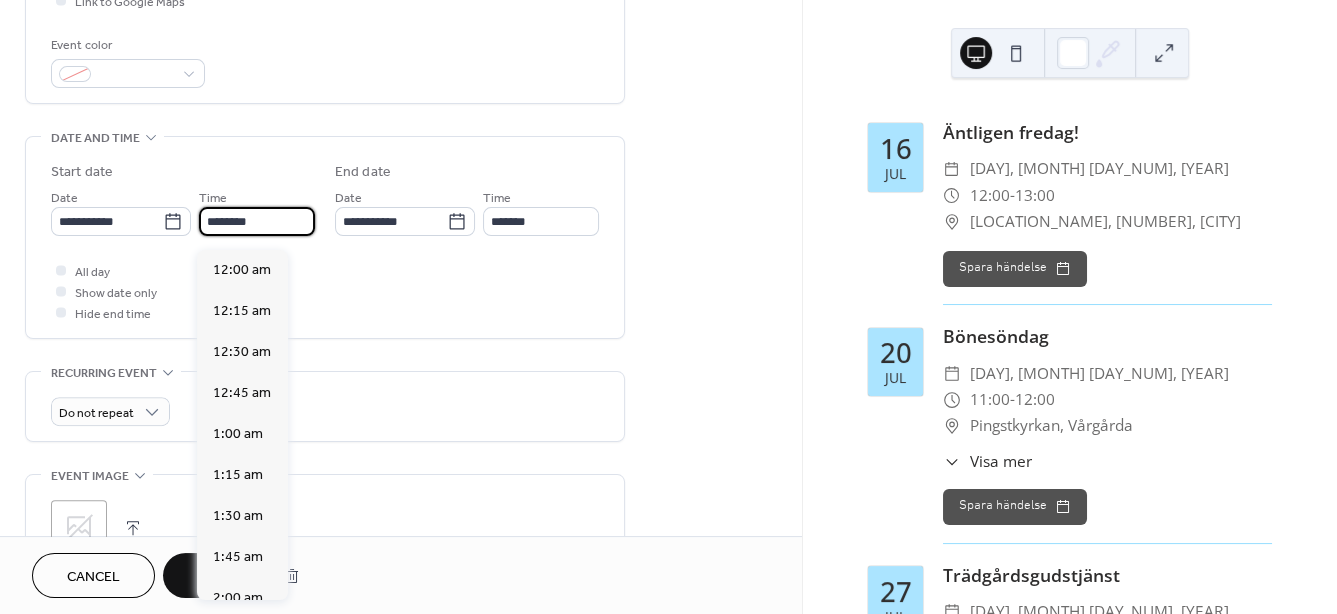 scroll, scrollTop: 1948, scrollLeft: 0, axis: vertical 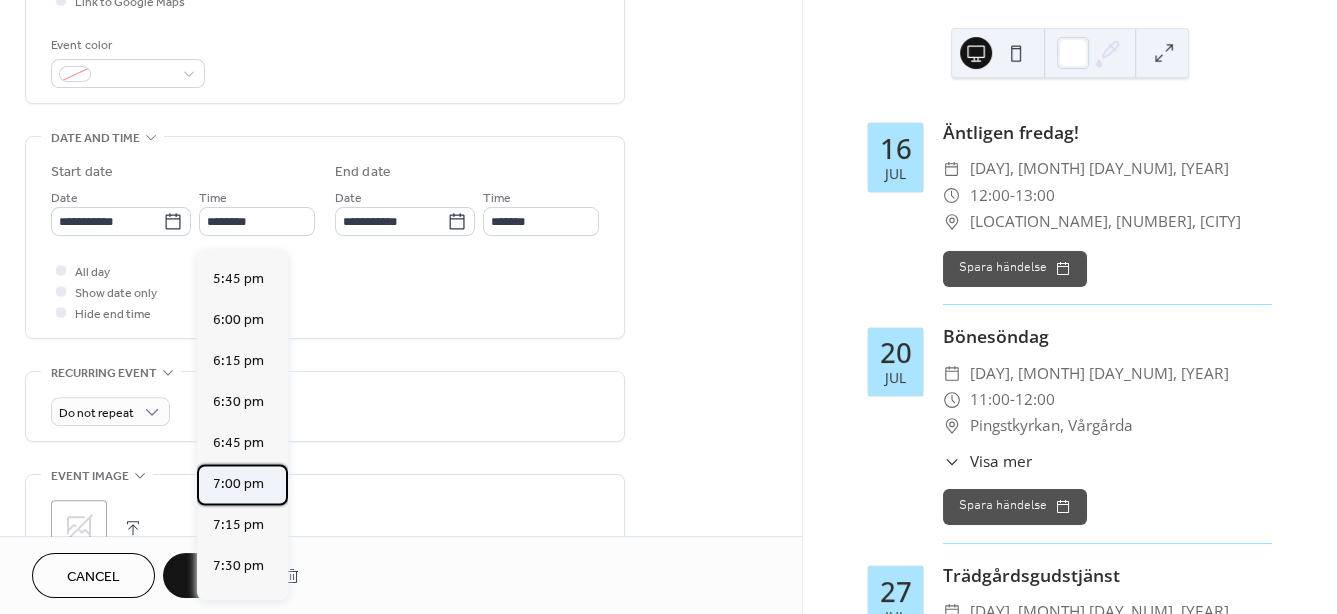 click on "7:00 pm" at bounding box center [238, 484] 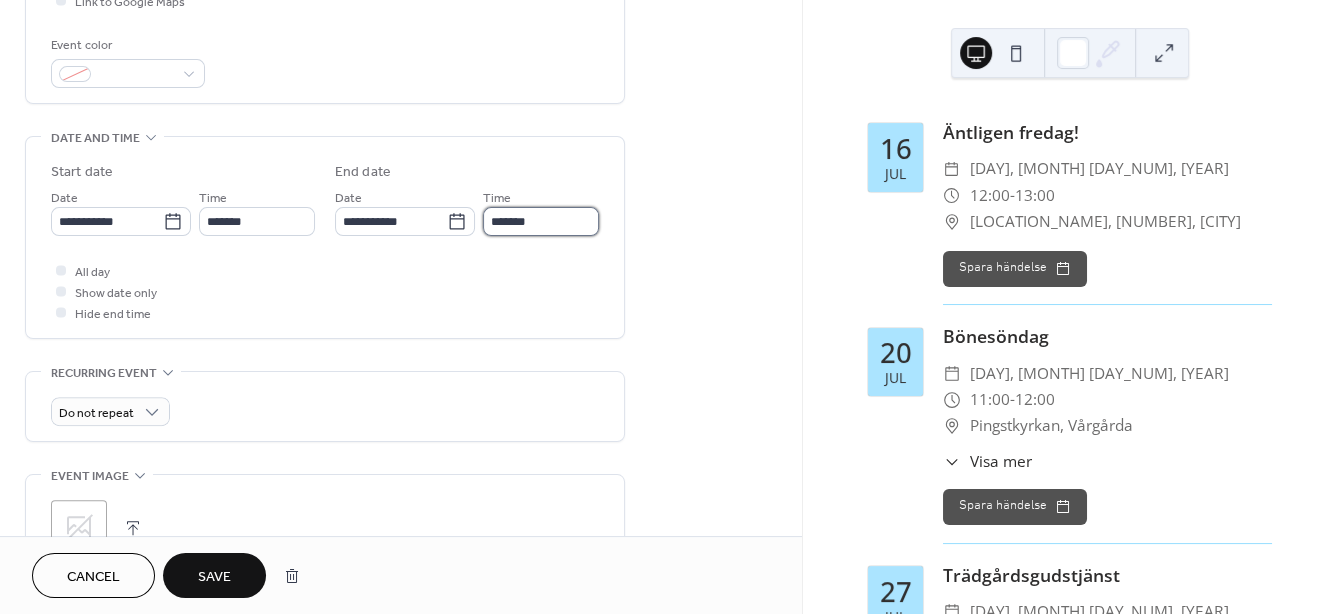 click on "*******" at bounding box center (541, 221) 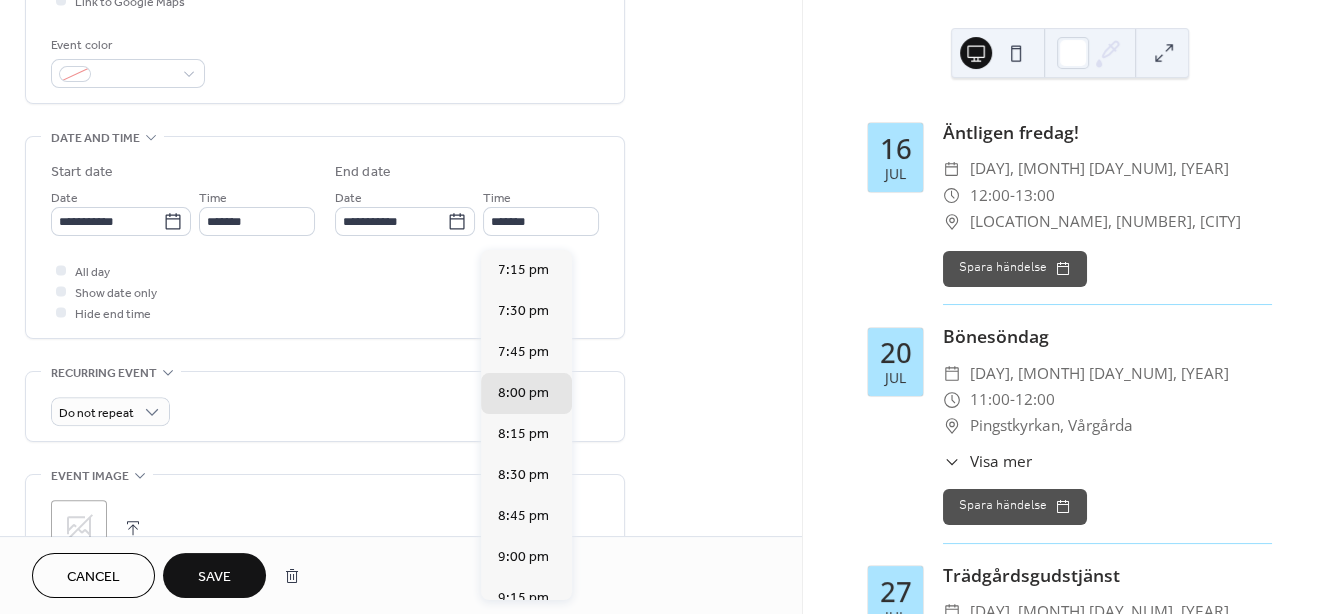scroll, scrollTop: 318, scrollLeft: 0, axis: vertical 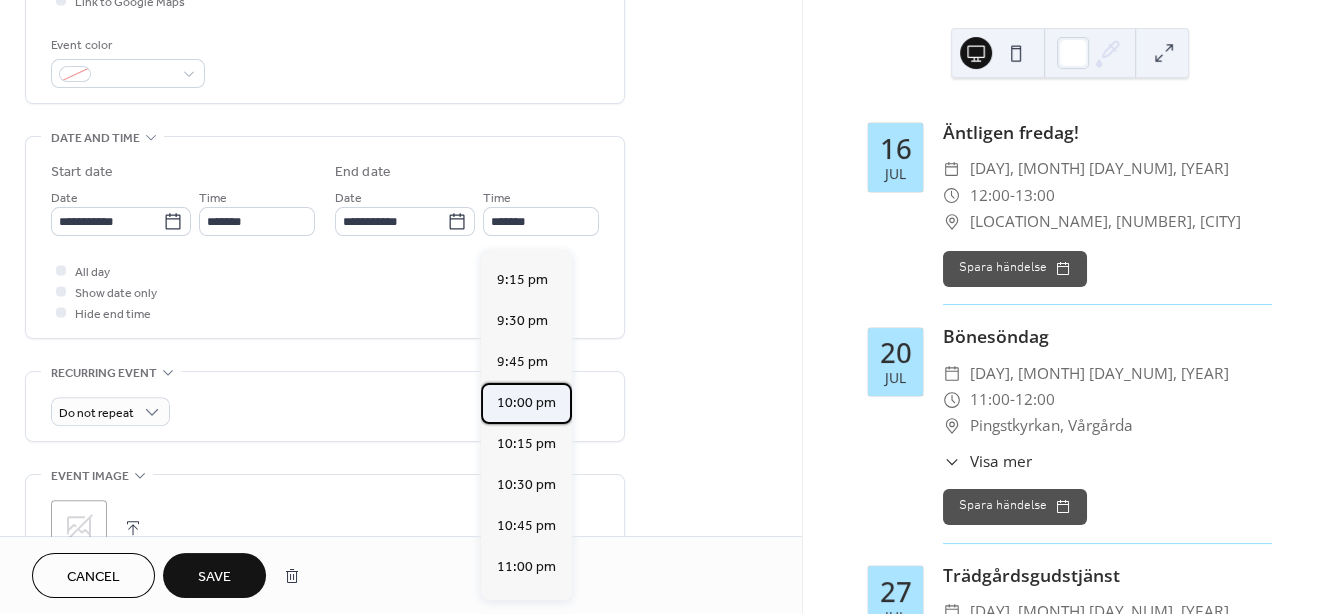 click on "10:00 pm" at bounding box center [526, 403] 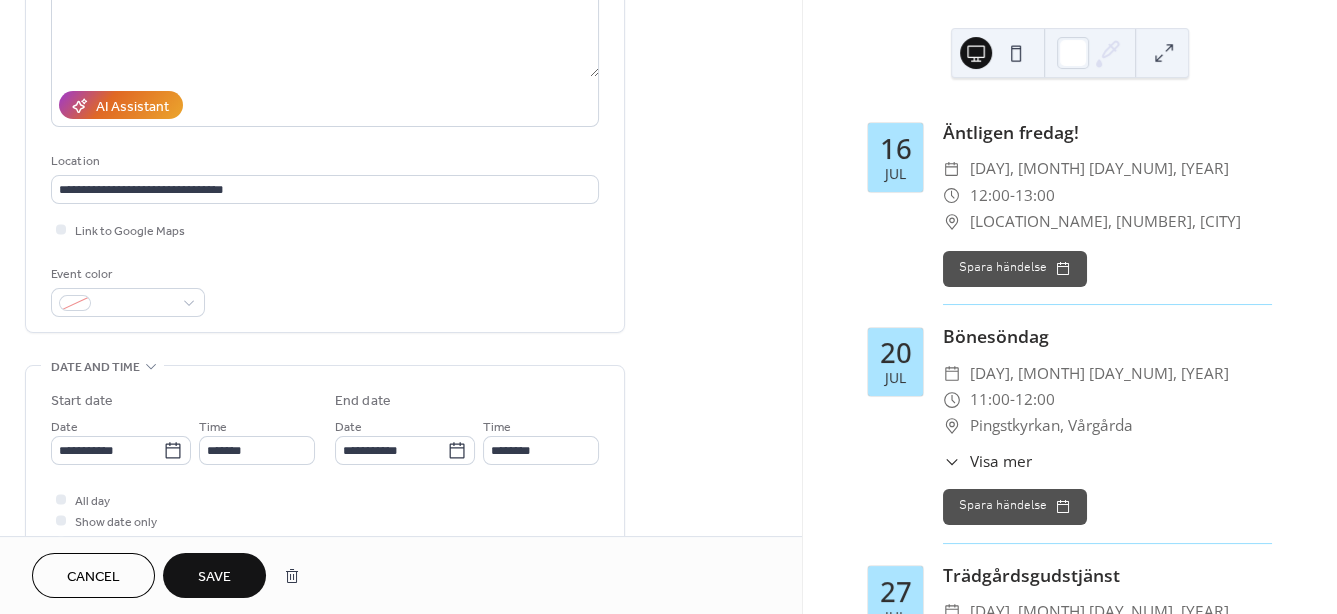 scroll, scrollTop: 0, scrollLeft: 0, axis: both 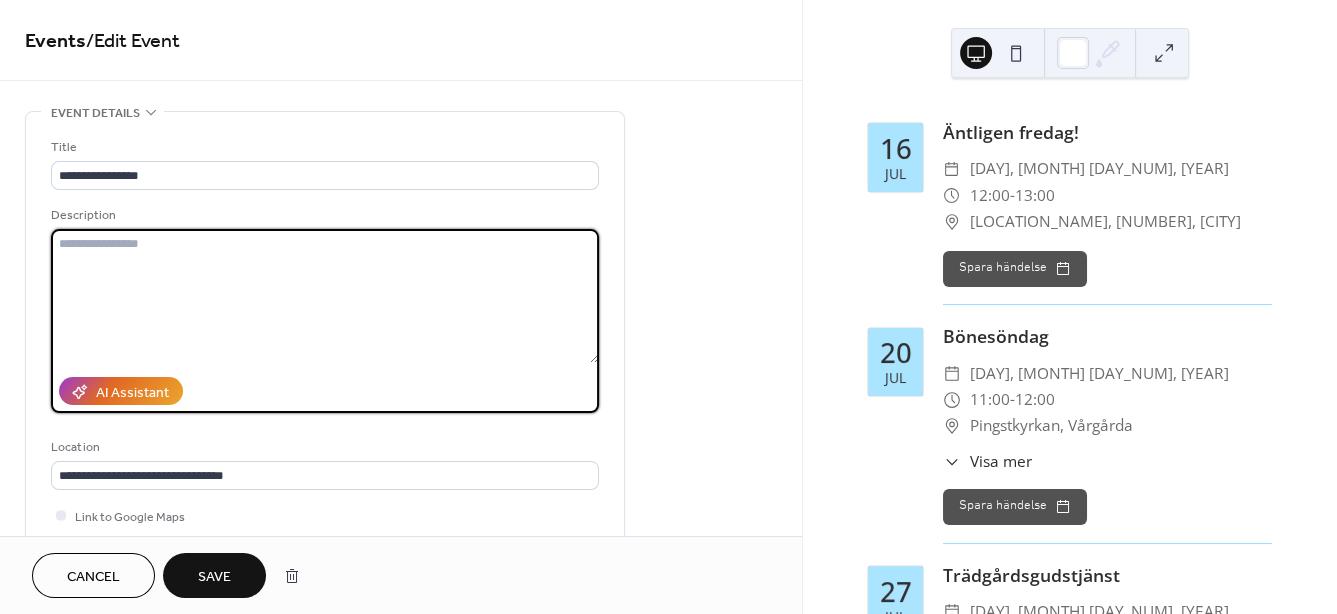 click at bounding box center [325, 296] 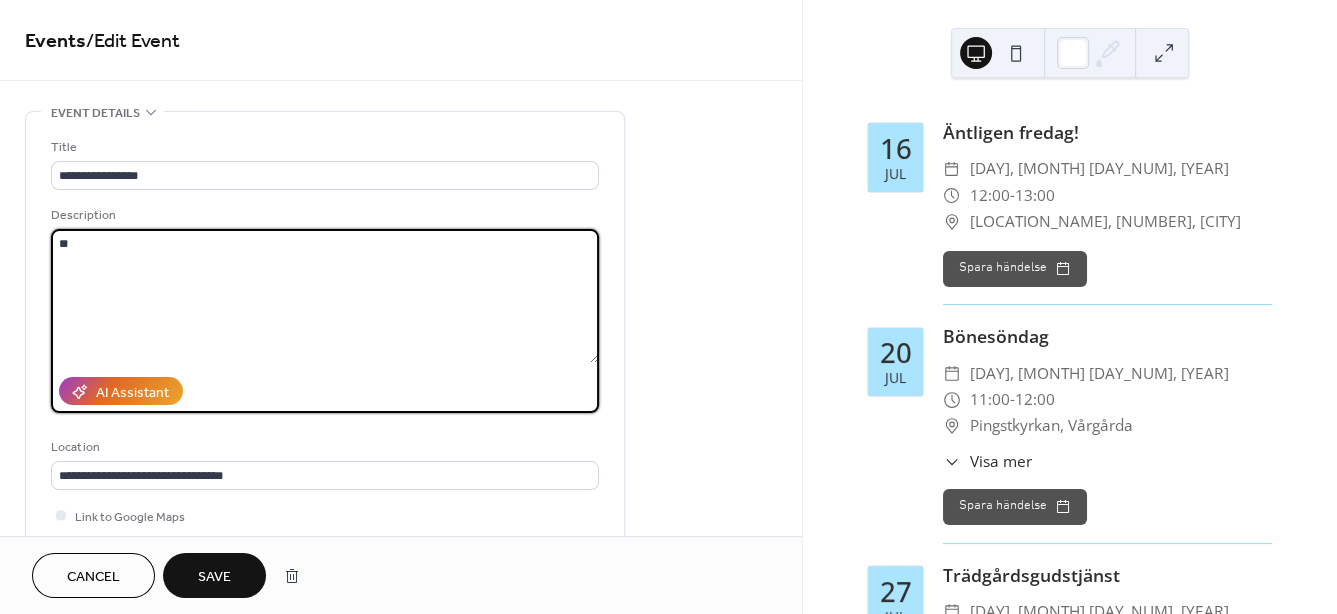 type on "*" 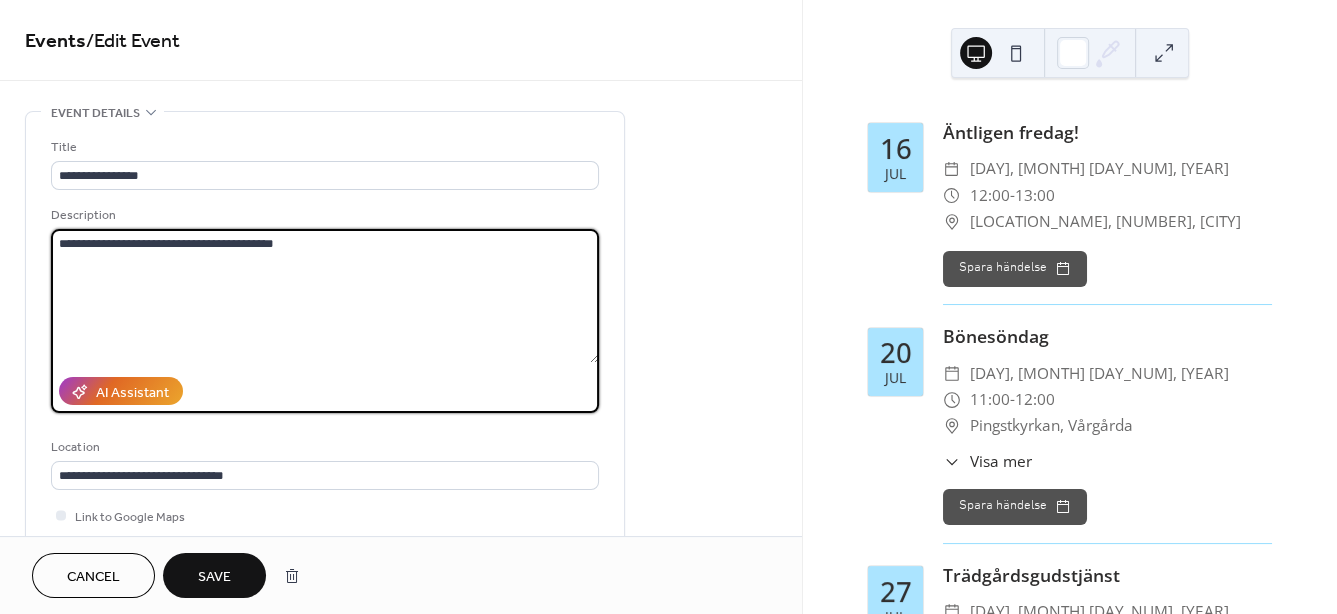 click on "**********" at bounding box center [325, 296] 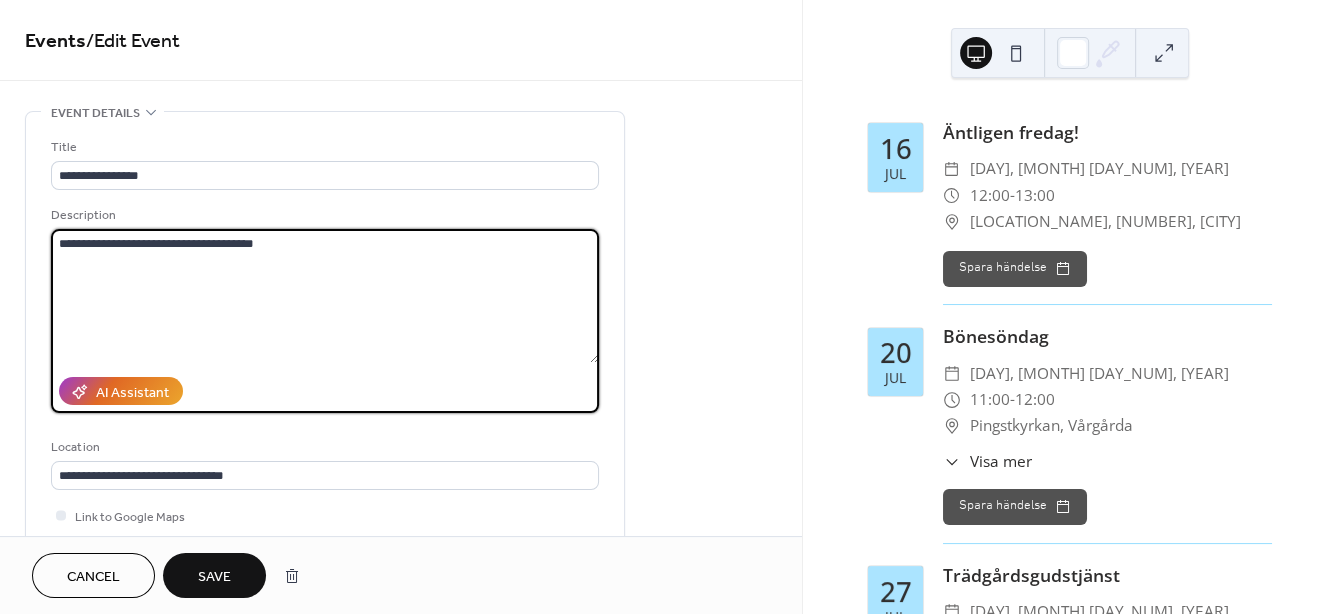 click on "**********" at bounding box center (325, 296) 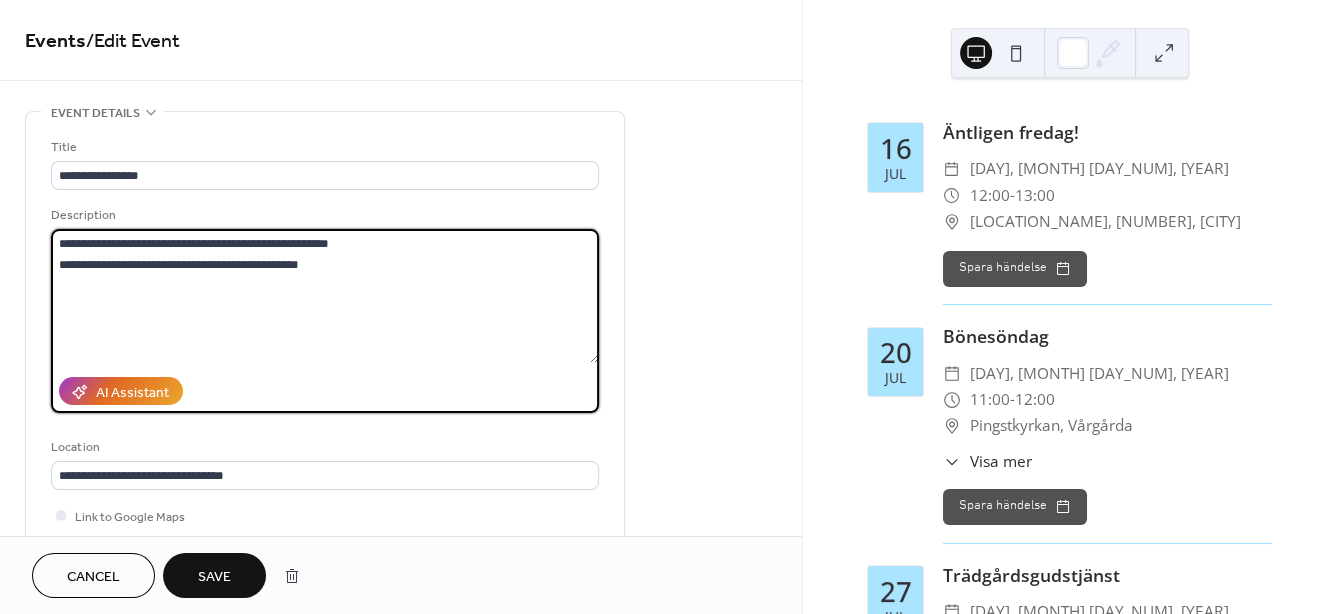 click on "**********" at bounding box center (325, 296) 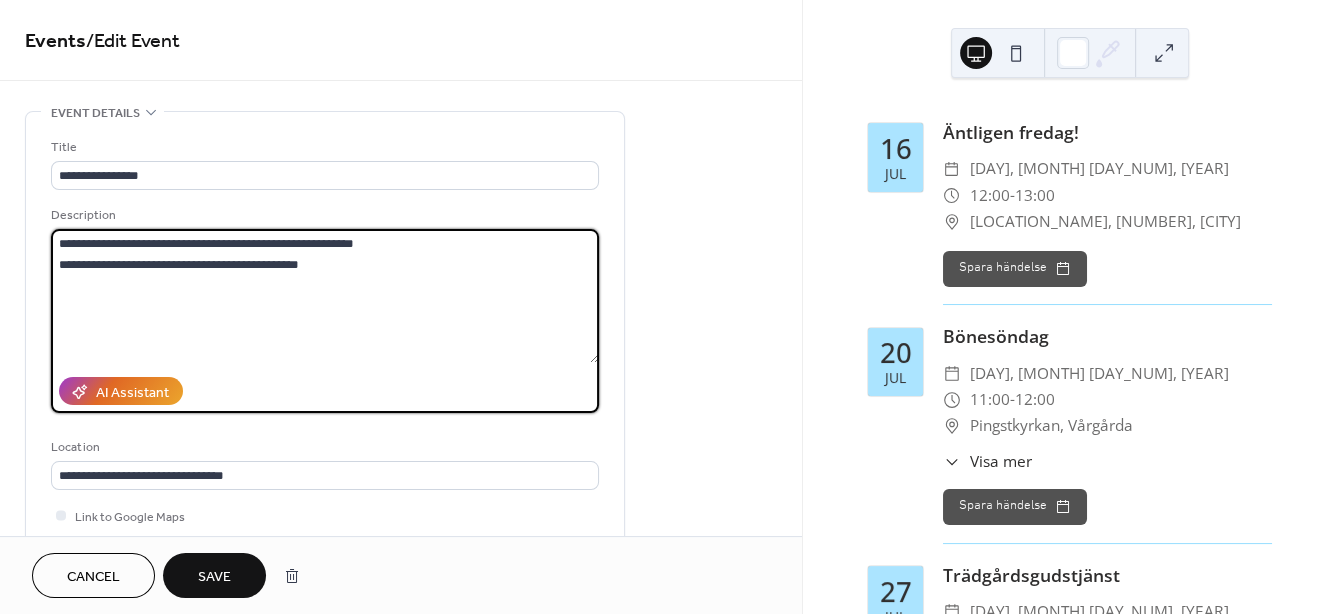 click on "**********" at bounding box center (325, 296) 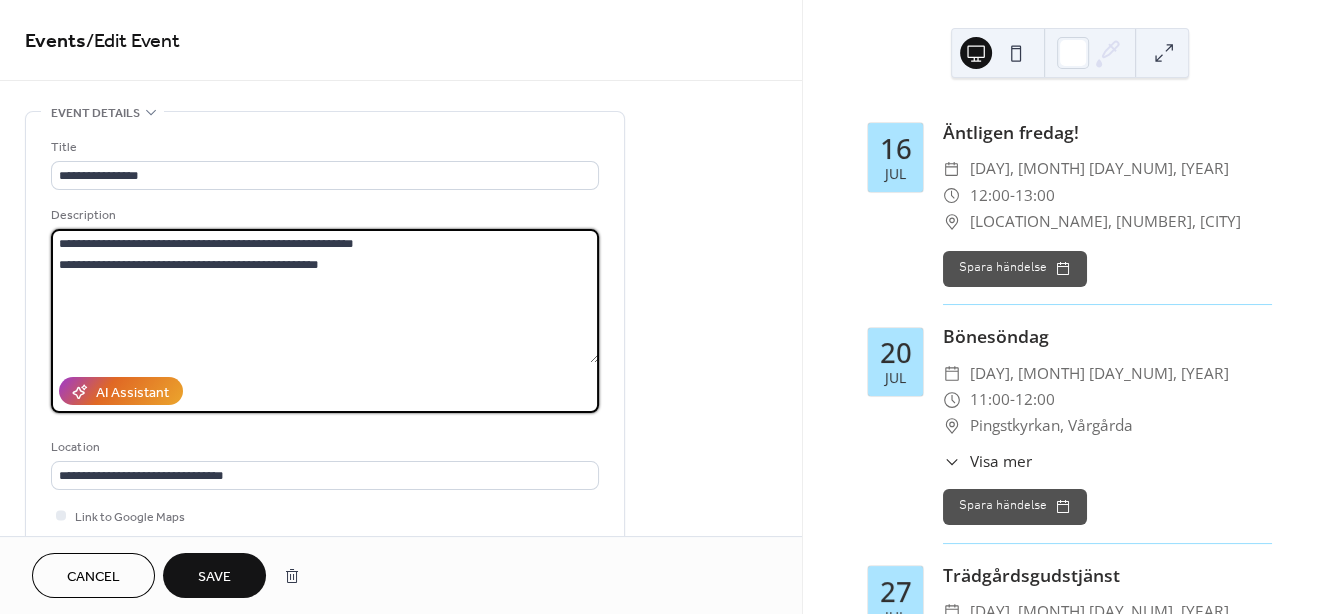 click on "**********" at bounding box center (325, 296) 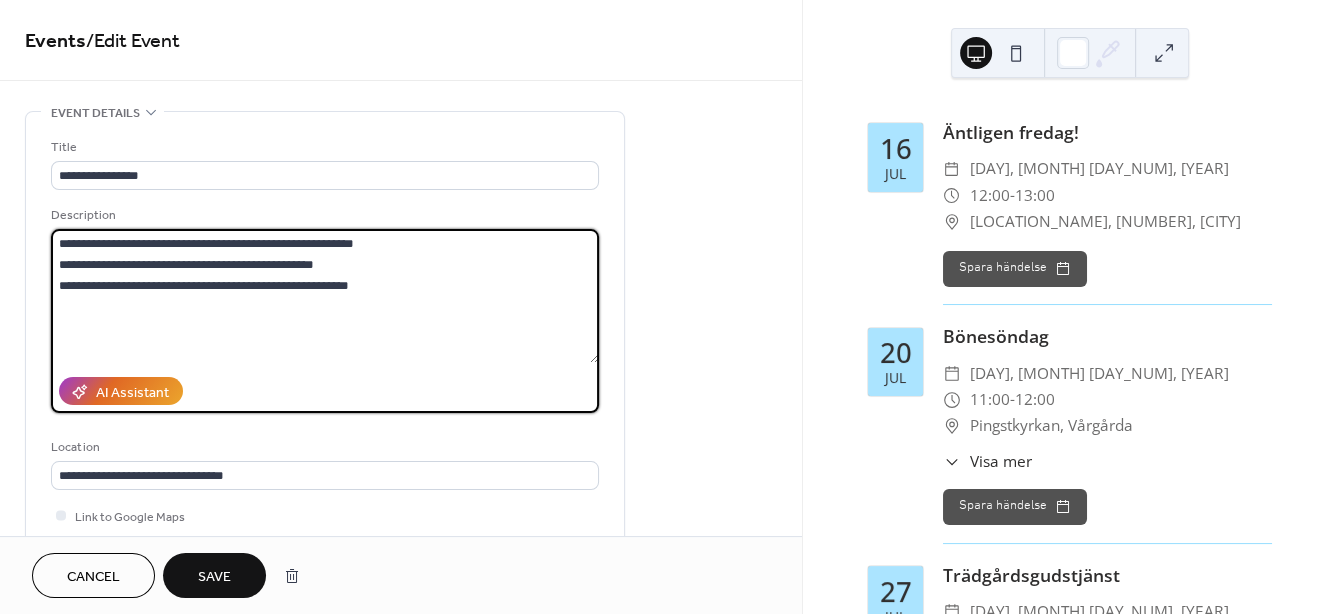 click on "**********" at bounding box center (325, 296) 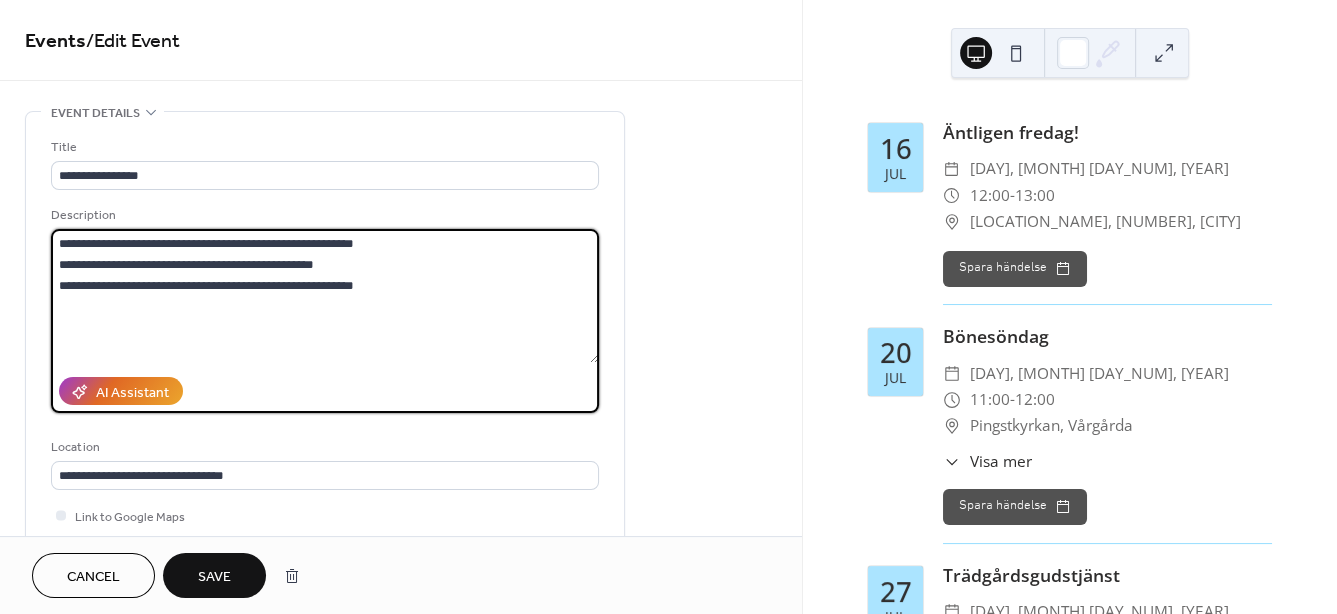 click on "**********" at bounding box center (325, 296) 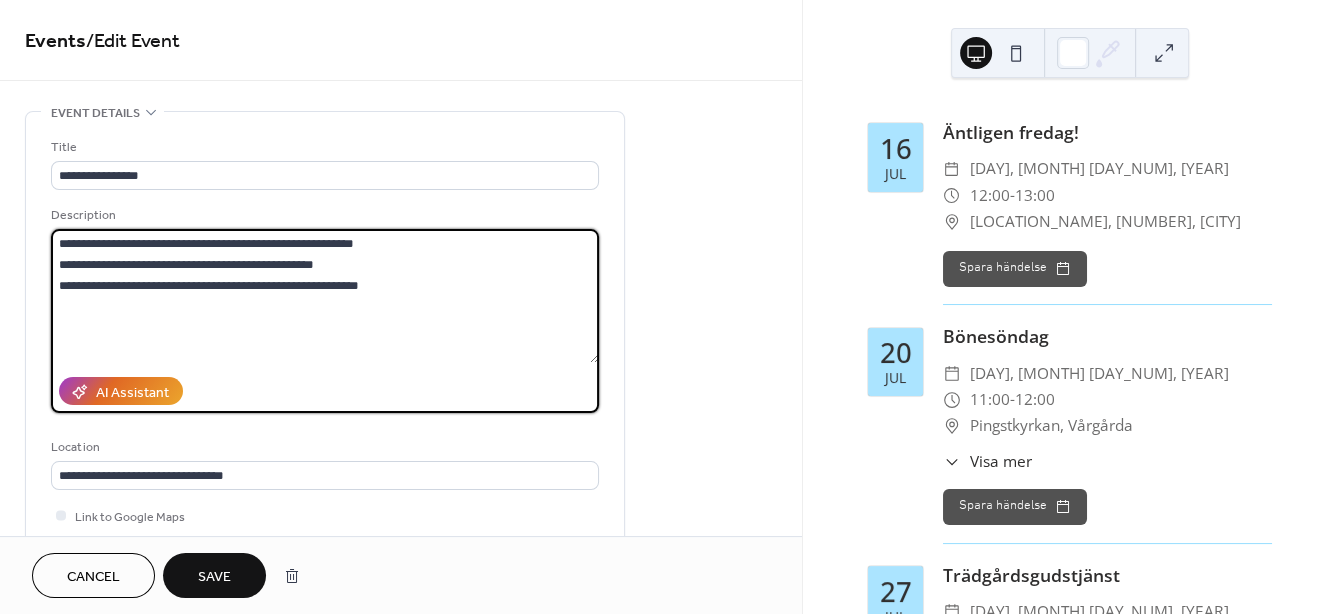 click on "**********" at bounding box center [325, 296] 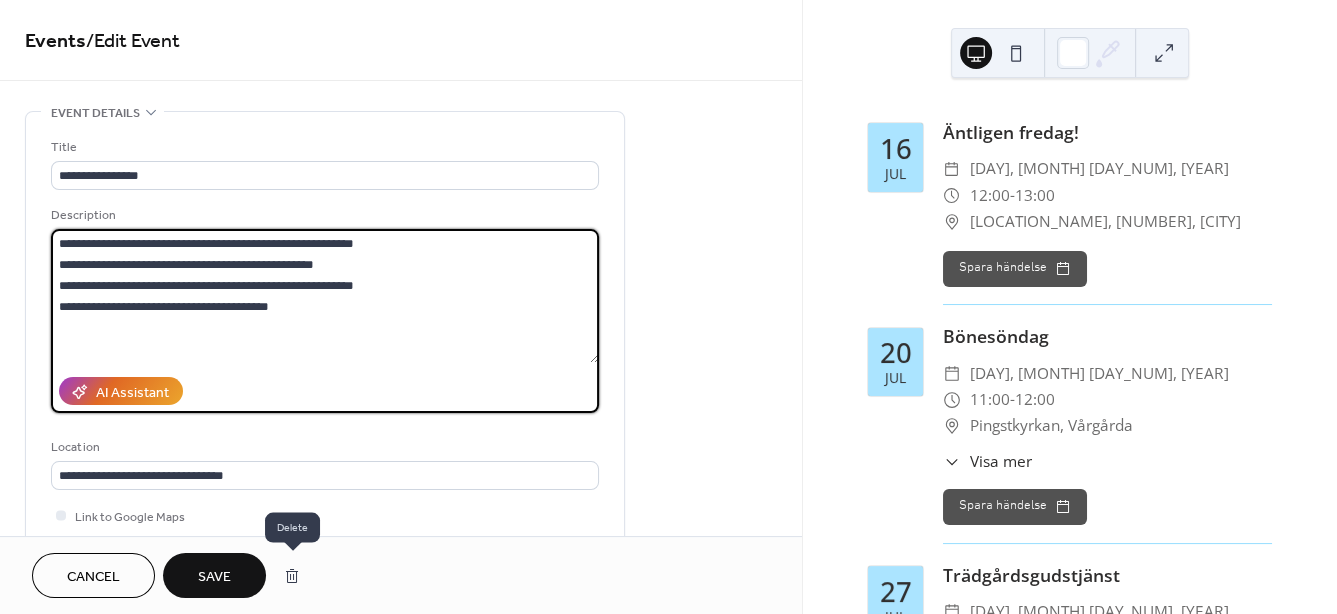 type on "**********" 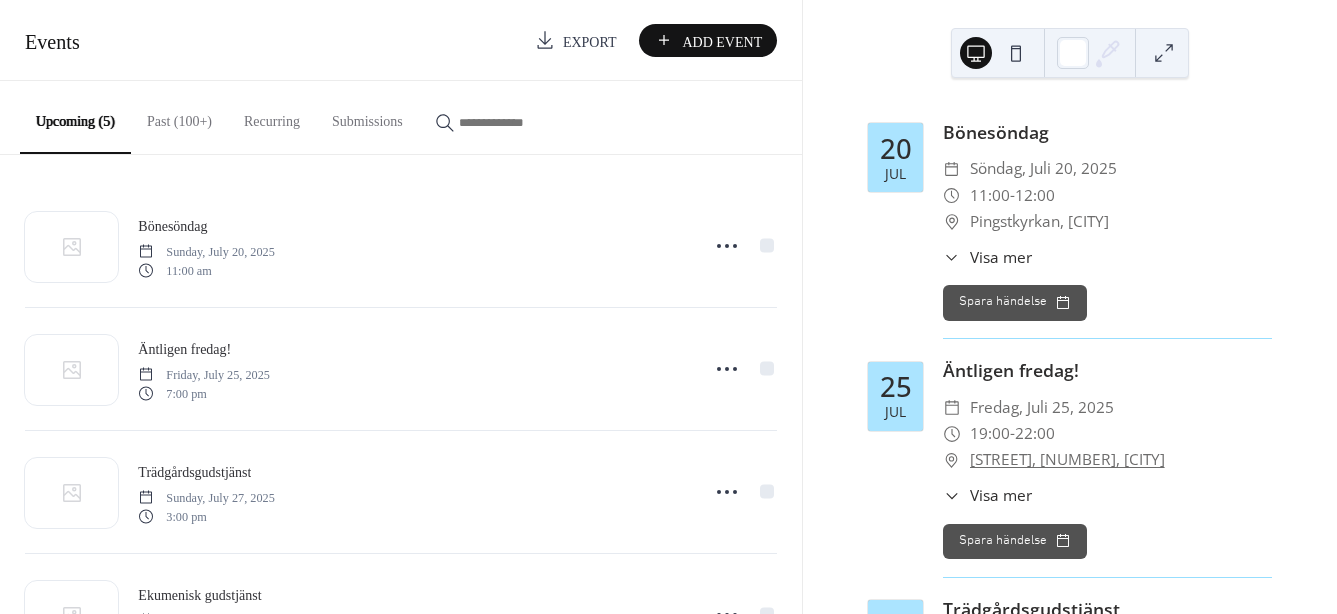 scroll, scrollTop: 0, scrollLeft: 0, axis: both 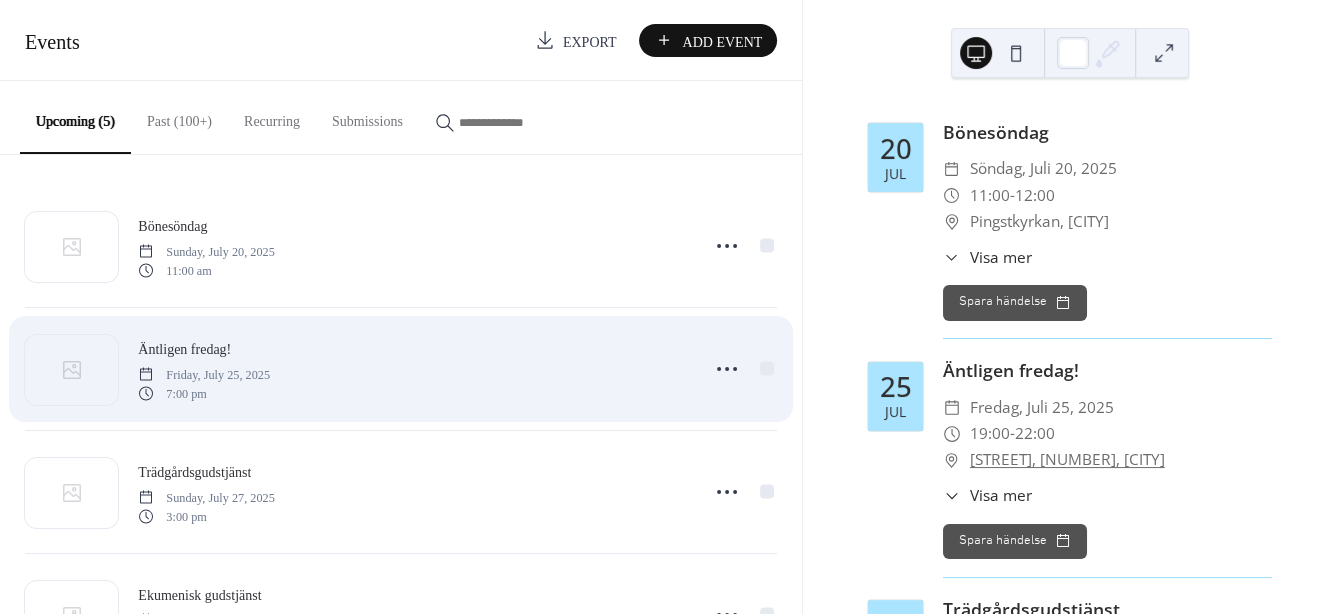 click on "Äntligen fredag! Friday, July 25, 2025 7:00 pm" at bounding box center [412, 369] 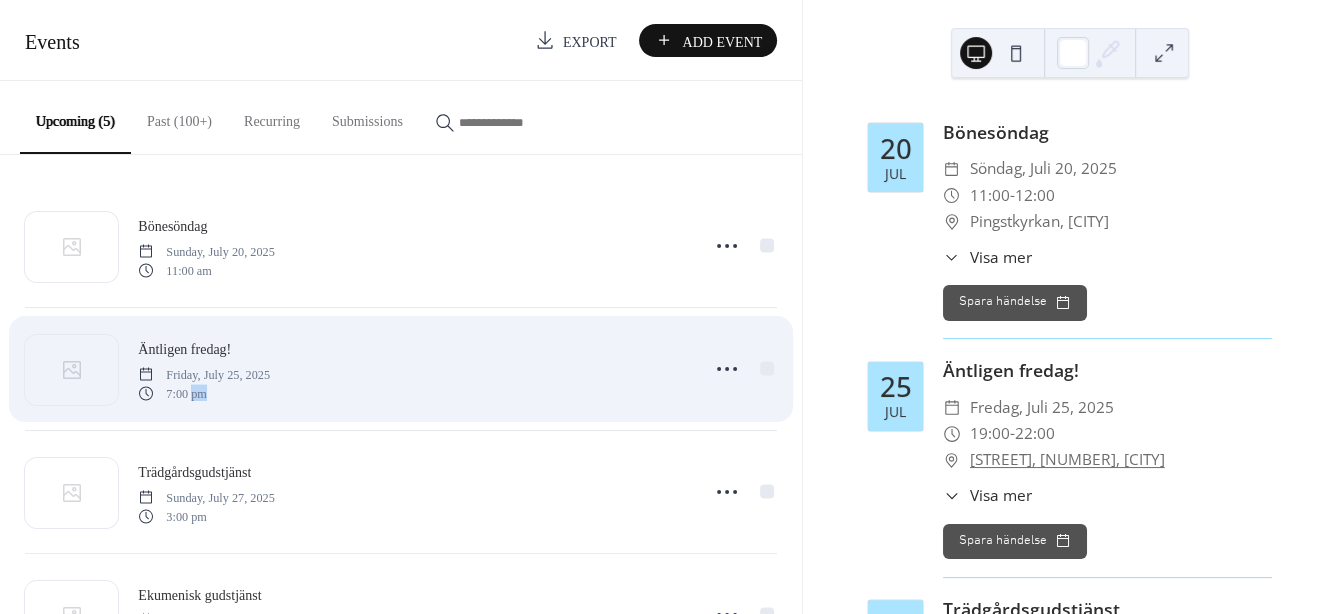 click on "Äntligen fredag! Friday, July 25, 2025 7:00 pm" at bounding box center (412, 369) 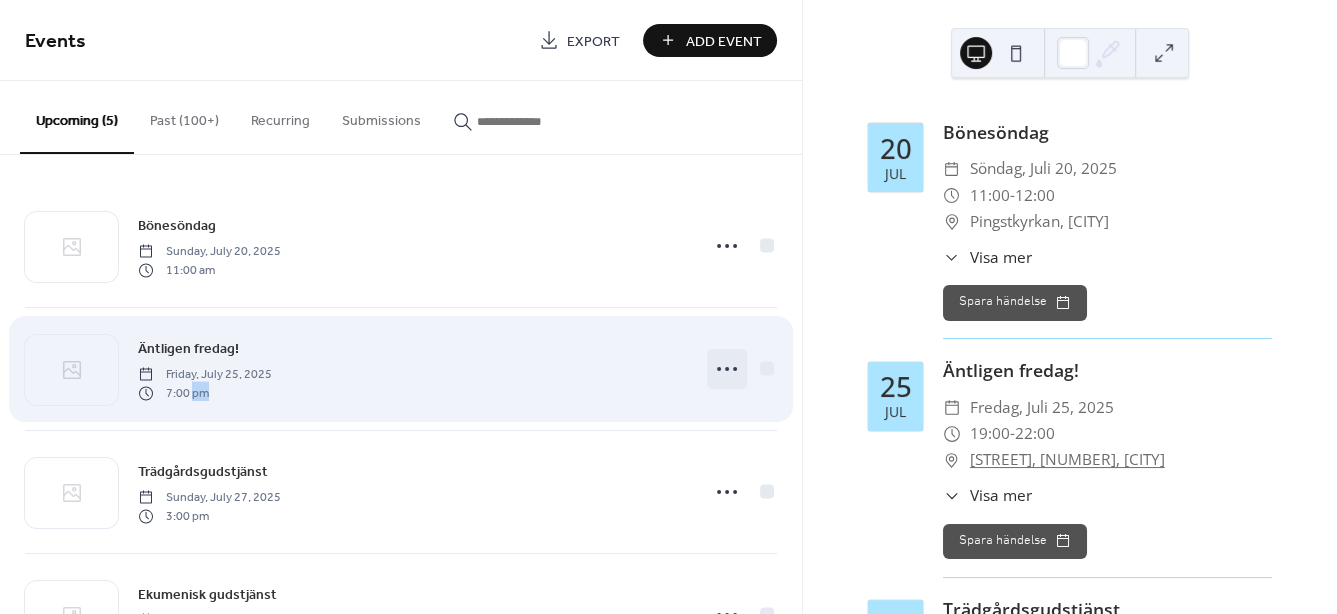 click 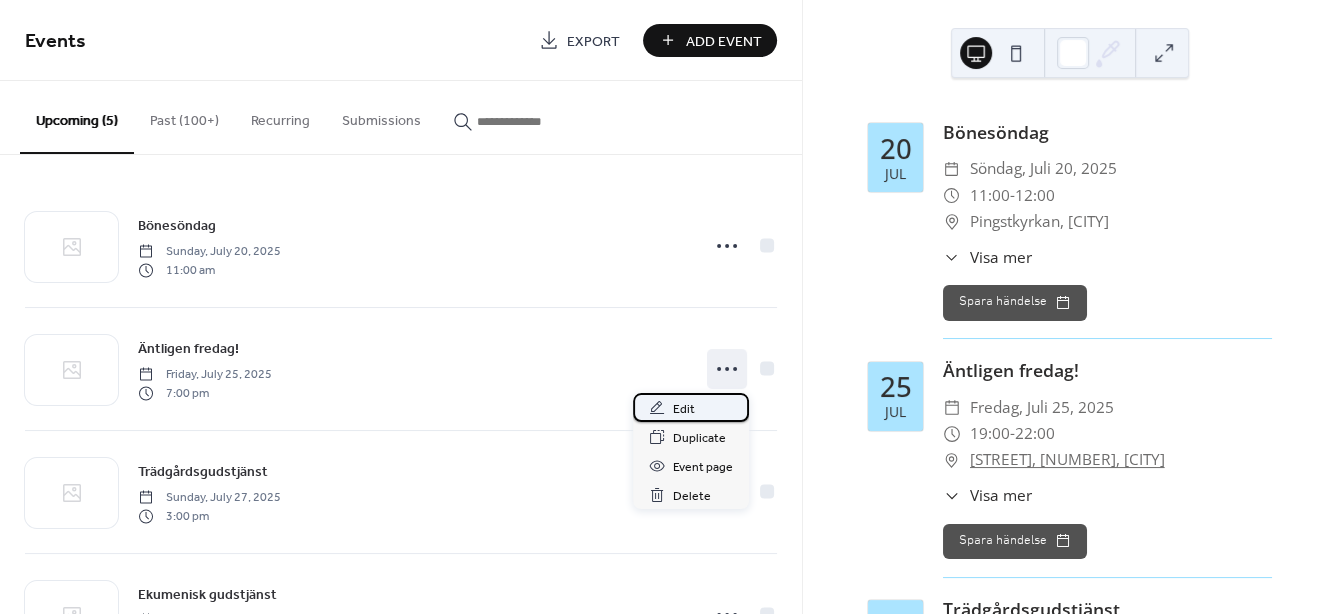 click on "Edit" at bounding box center [684, 409] 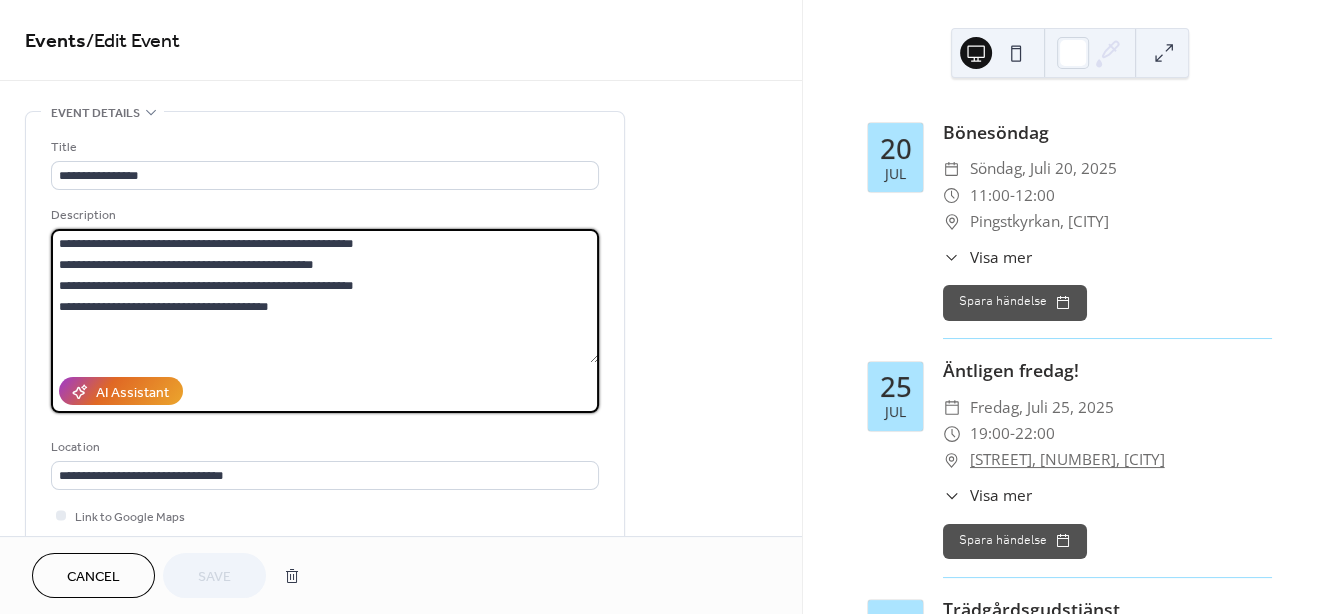 click on "**********" at bounding box center [325, 296] 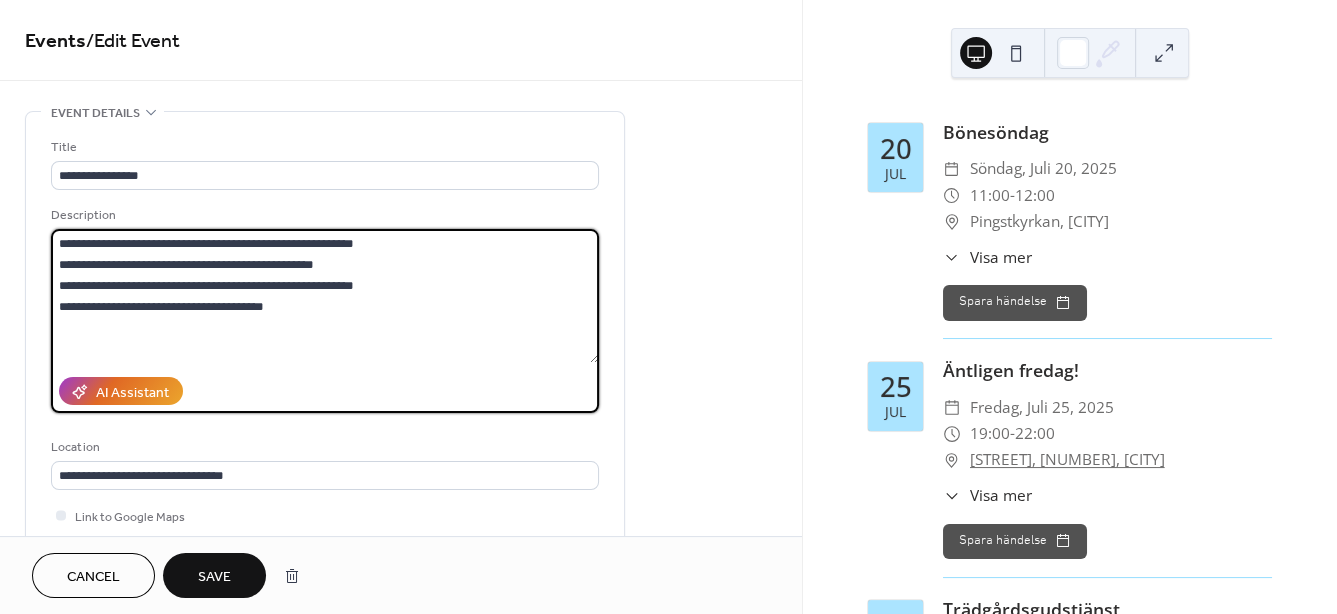 type on "**********" 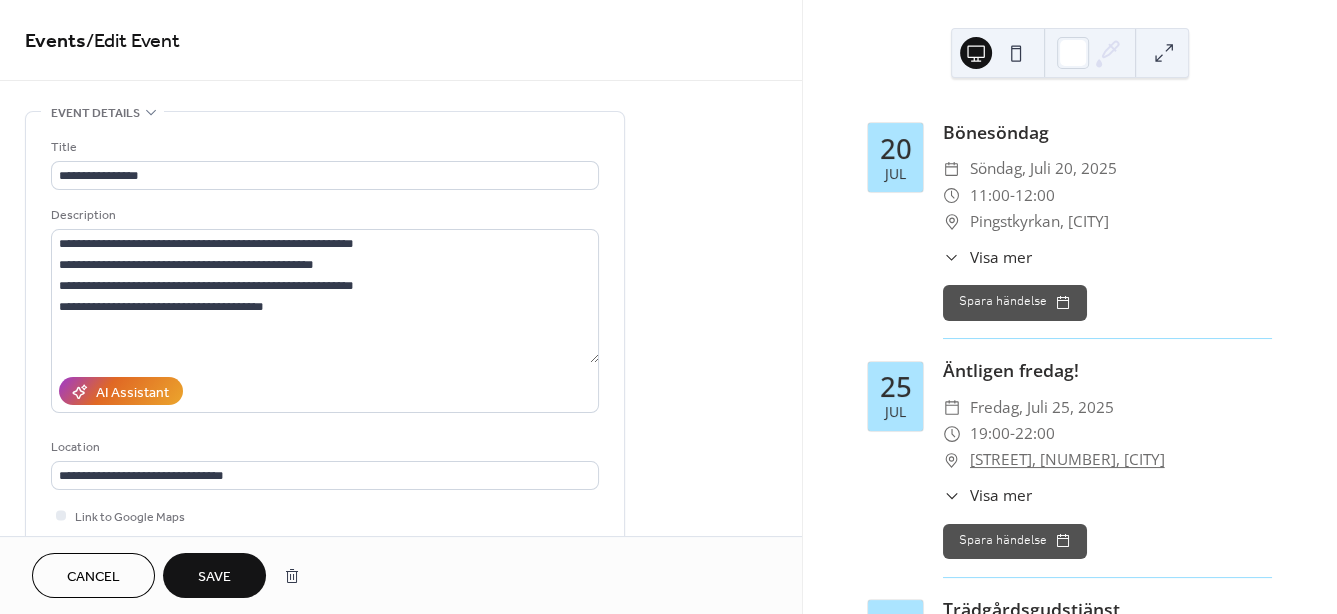 click on "Save" at bounding box center (214, 577) 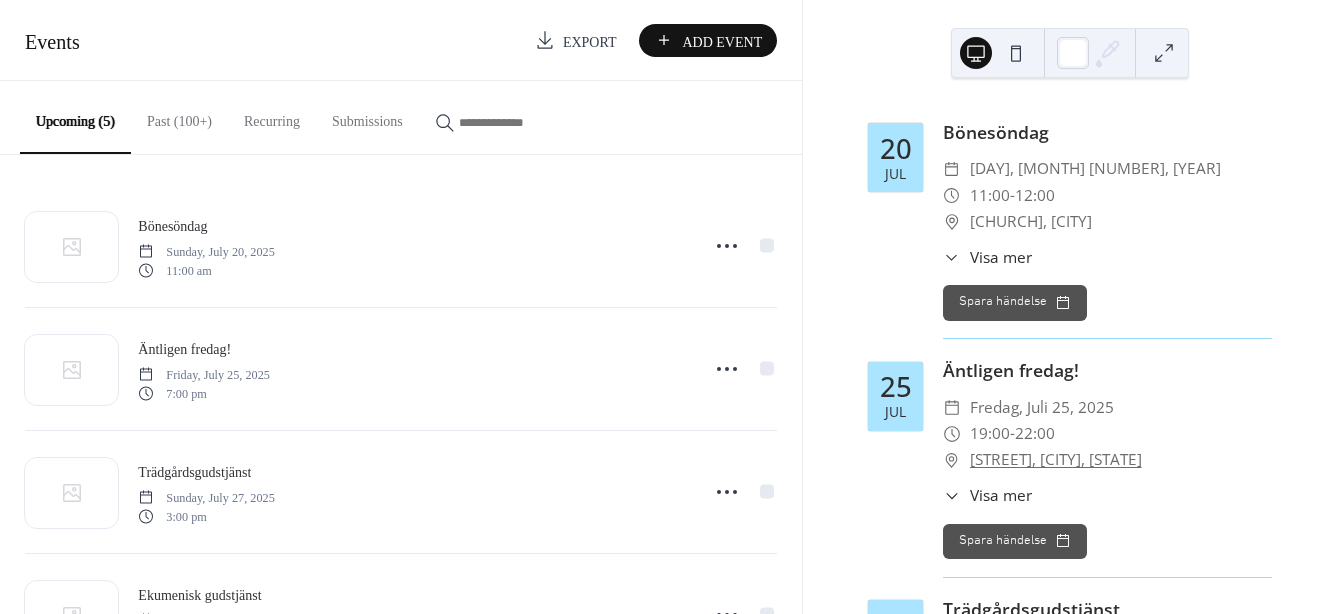 scroll, scrollTop: 0, scrollLeft: 0, axis: both 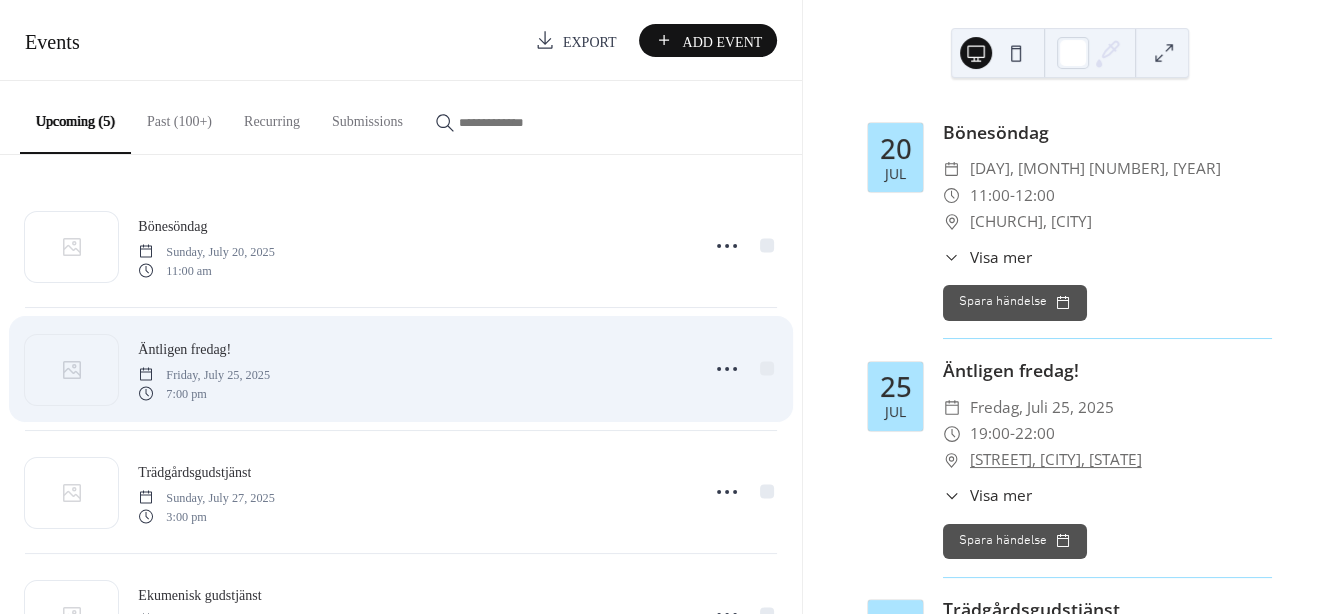 click on "Äntligen fredag!" at bounding box center [184, 349] 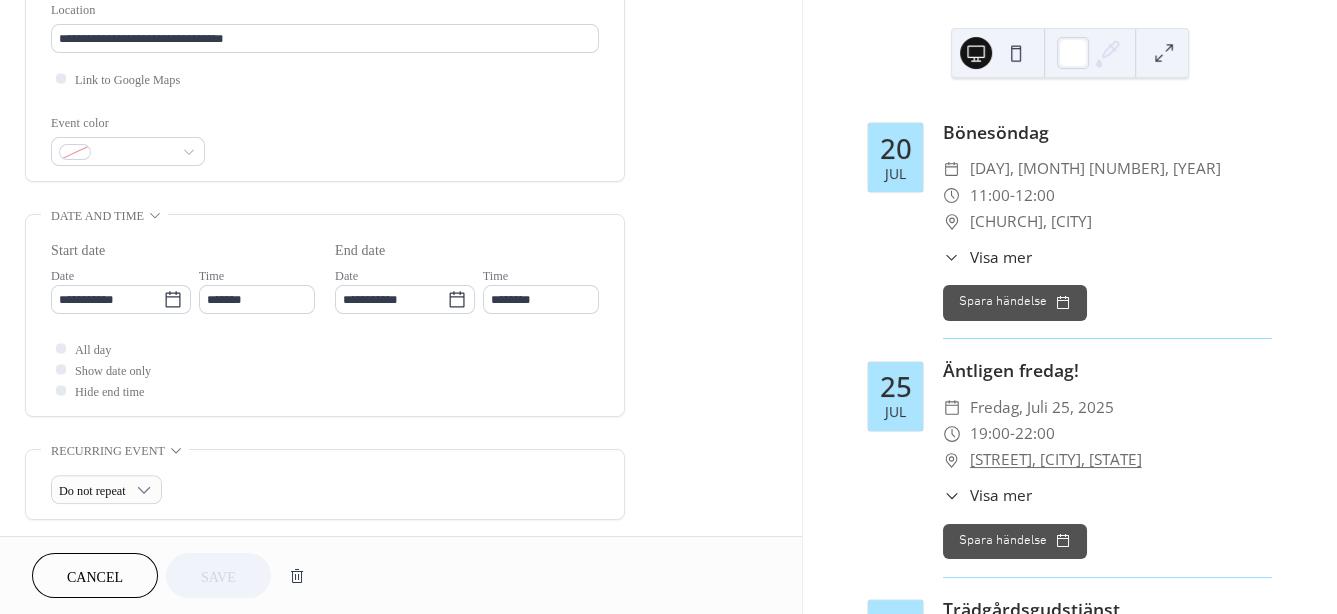scroll, scrollTop: 515, scrollLeft: 0, axis: vertical 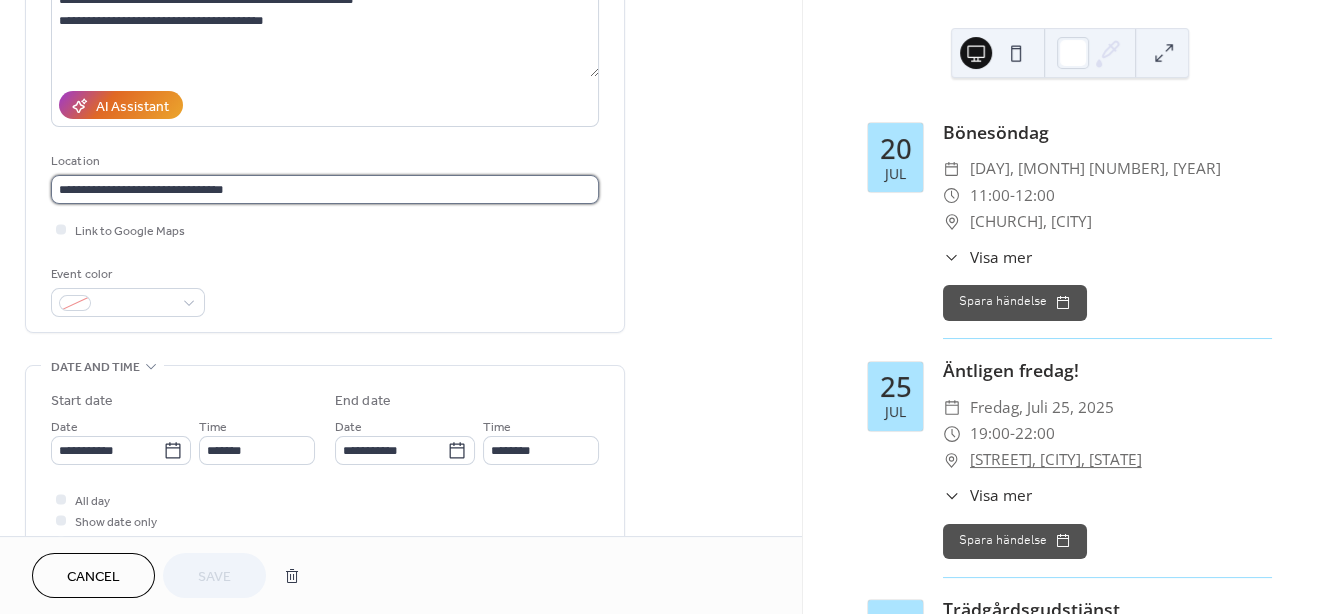 click on "**********" at bounding box center [325, 189] 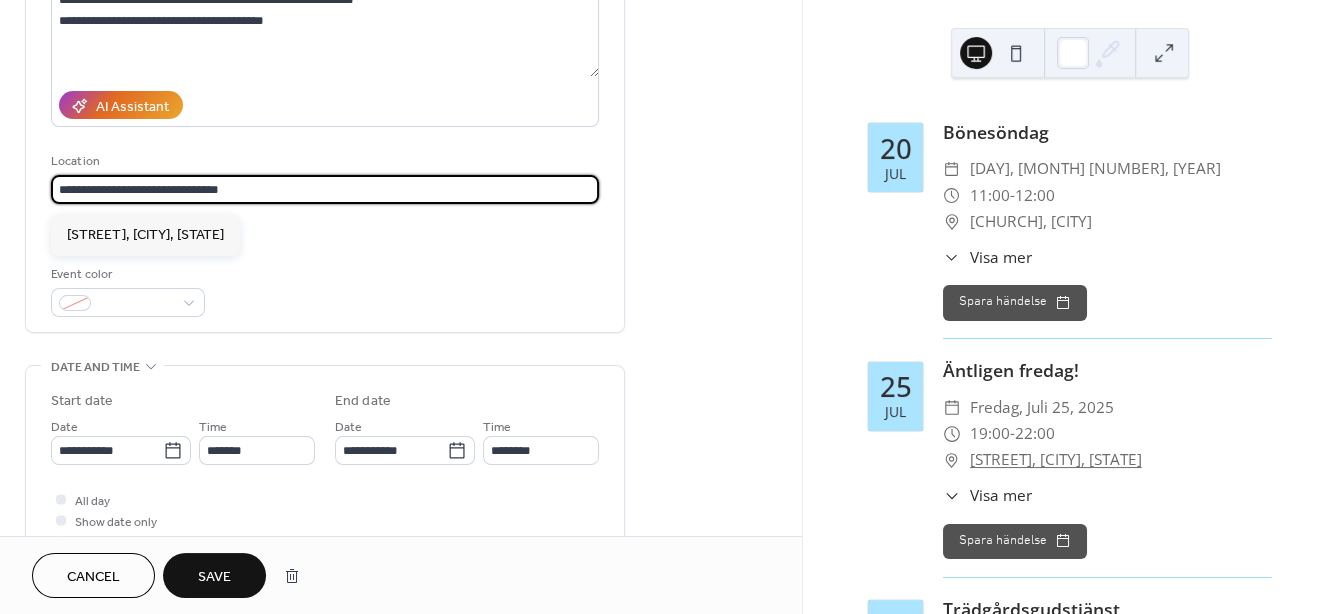 type on "**********" 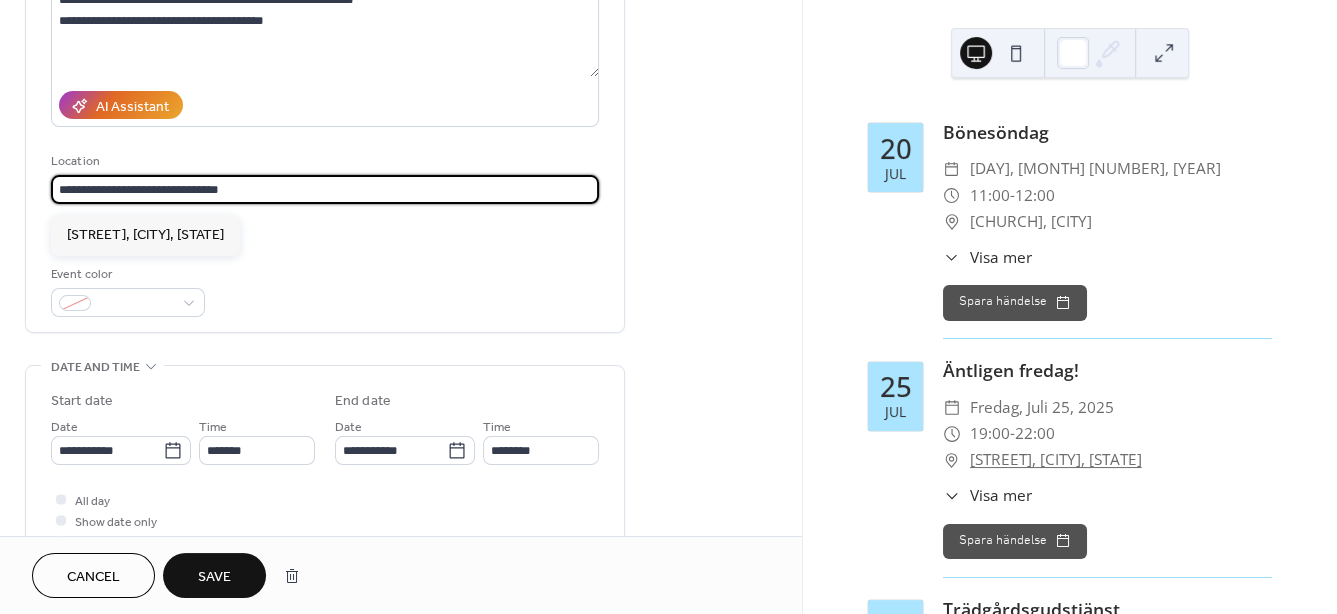 click on "Save" at bounding box center (214, 577) 